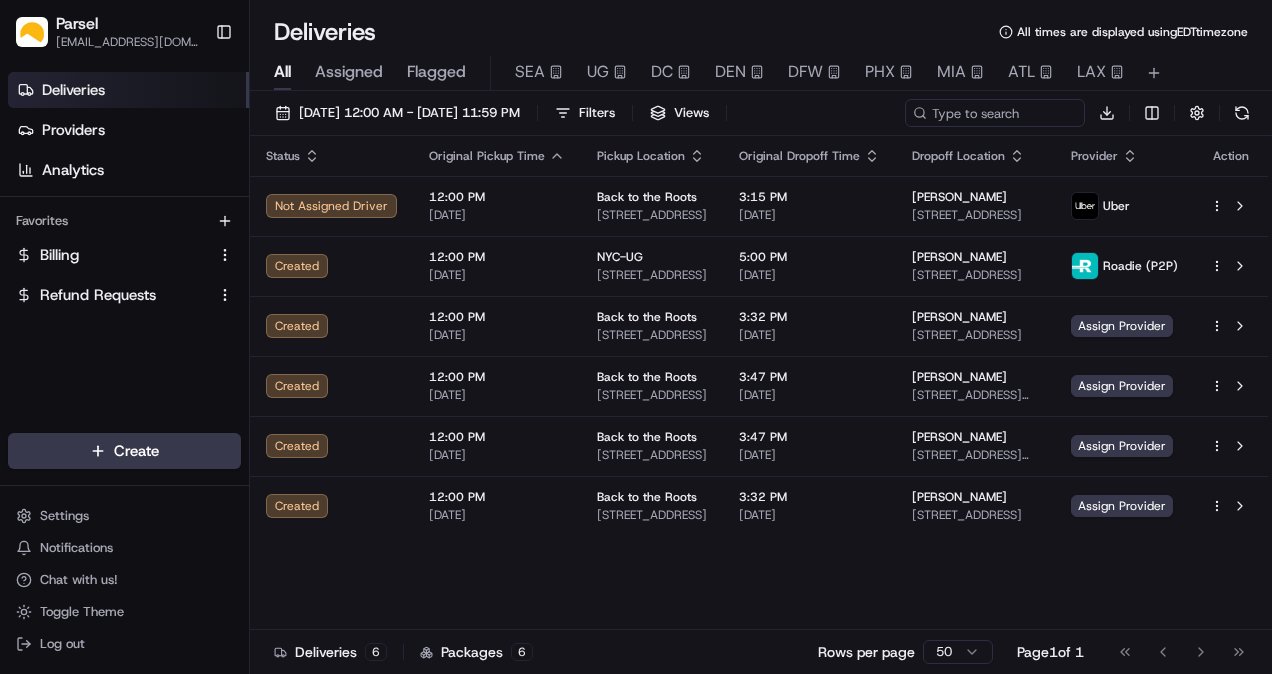 scroll, scrollTop: 0, scrollLeft: 0, axis: both 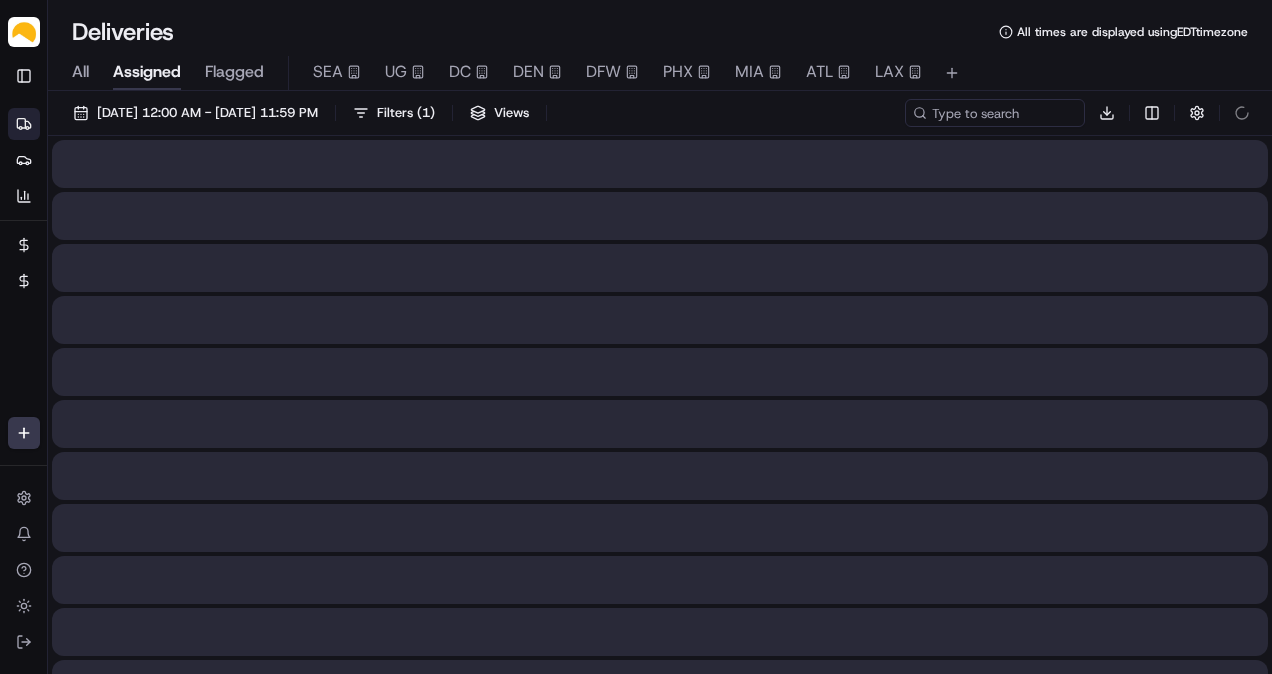 click on "Assigned" at bounding box center (147, 72) 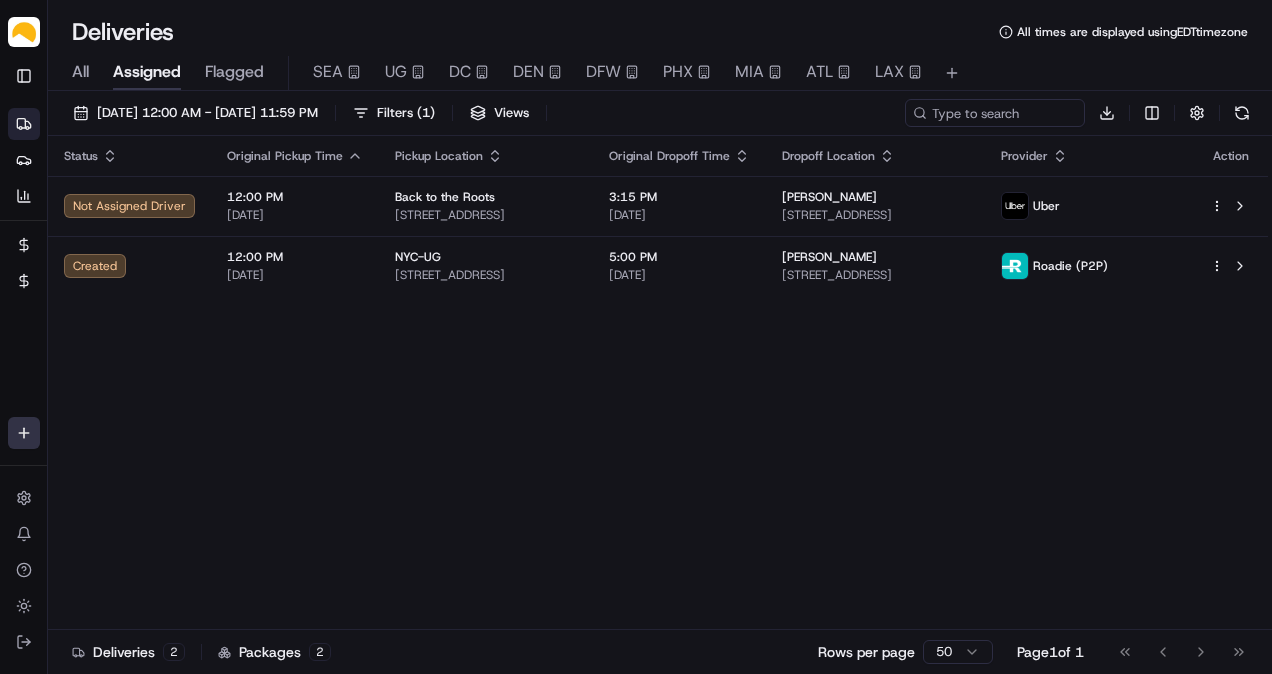 click on "Parsel [EMAIL_ADDRESS][PERSON_NAME][DOMAIN_NAME] Toggle Sidebar Deliveries Providers Analytics Favorites Billing Refund Requests Main Menu Members & Organization Organization Users Roles Preferences Customization Tracking Orchestration Automations Dispatch Strategy Locations Pickup Locations Dropoff Locations Billing Billing Refund Requests Integrations Notification Triggers Webhooks API Keys Request Logs Create Settings Notifications Chat with us! Toggle Theme Log out Deliveries All times are displayed using  EDT  timezone All Assigned Flagged SEA UG DC DEN DFW PHX MIA ATL LAX [DATE] 12:00 AM - [DATE] 11:59 PM Filters ( 1 ) Views Download Status Original Pickup Time Pickup Location Original Dropoff Time Dropoff Location Provider Action Not Assigned Driver 12:00 PM [DATE] Back to the Roots [STREET_ADDRESS] 3:15 PM [DATE] [PERSON_NAME] [STREET_ADDRESS] Uber Created 12:00 PM [DATE] [GEOGRAPHIC_DATA]-UG [STREET_ADDRESS] 5:00 PM [DATE] 2 2 1" at bounding box center [636, 337] 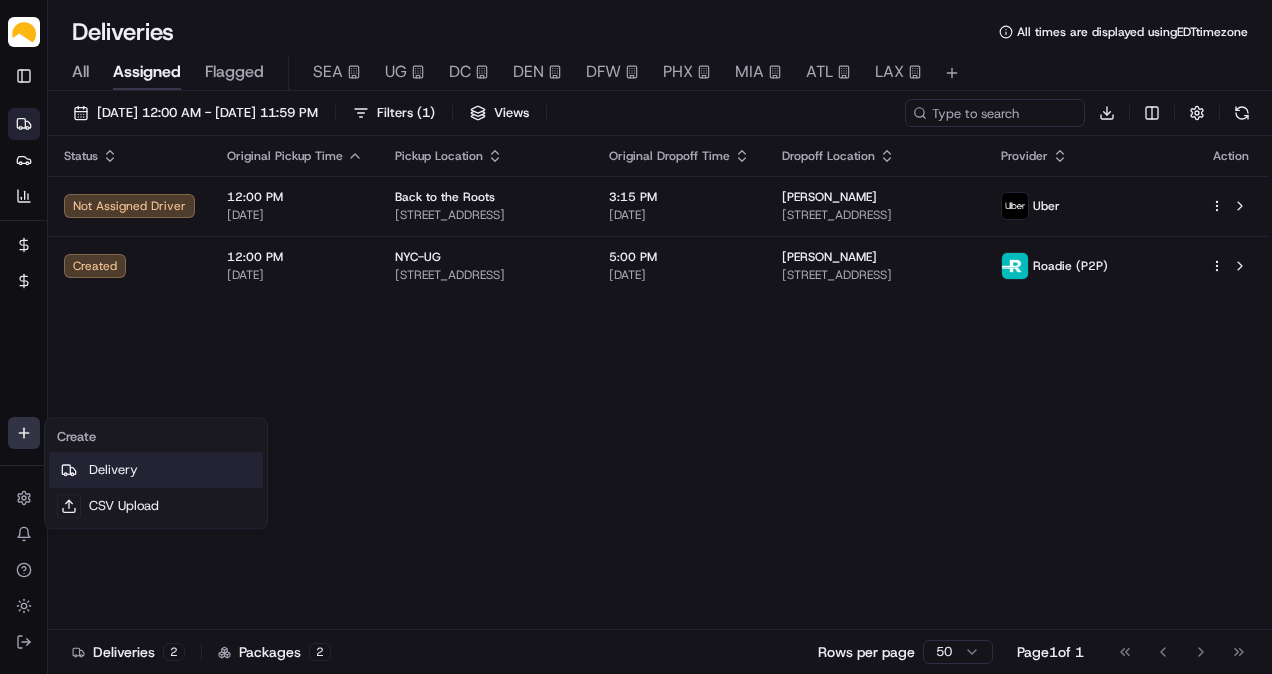 click on "Delivery" at bounding box center (156, 470) 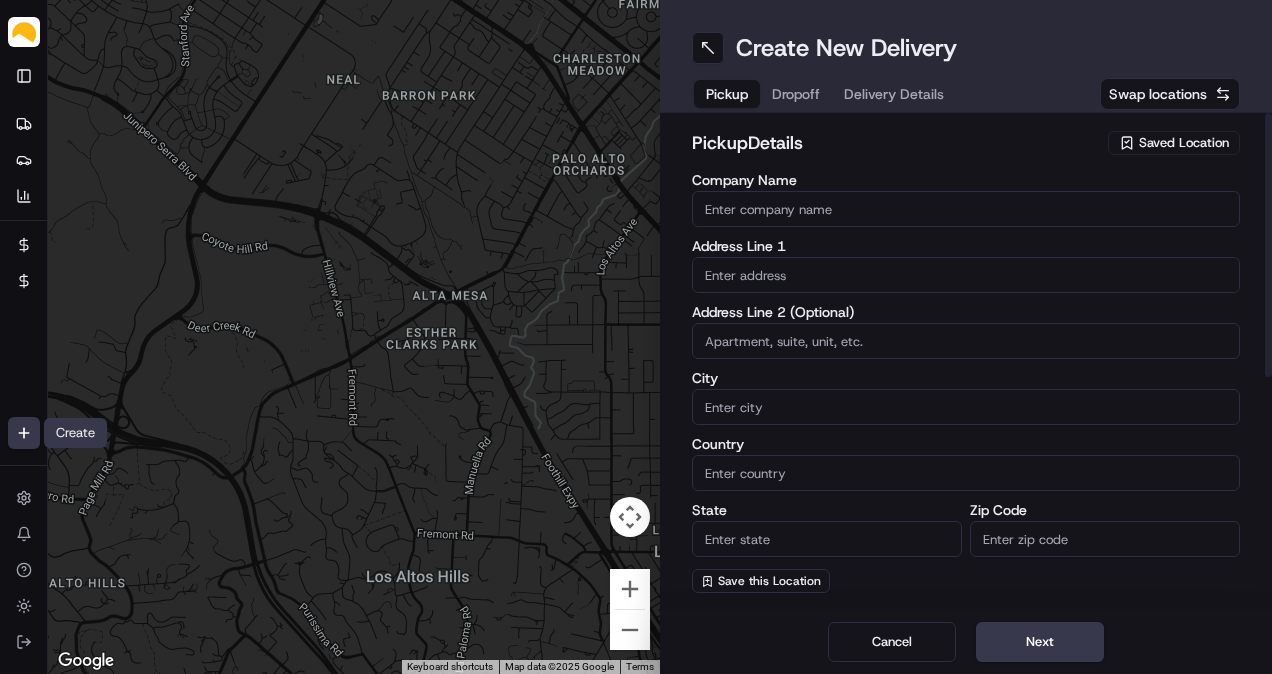 click on "Saved Location" at bounding box center [1184, 143] 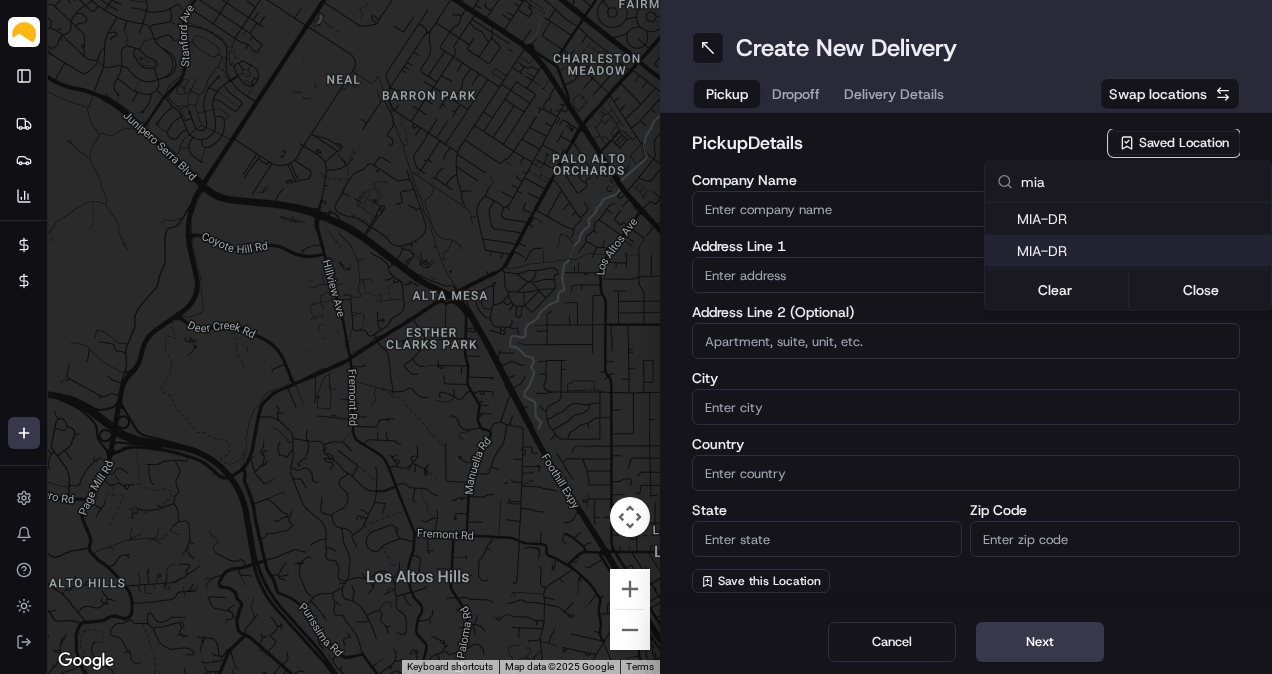 type on "mia" 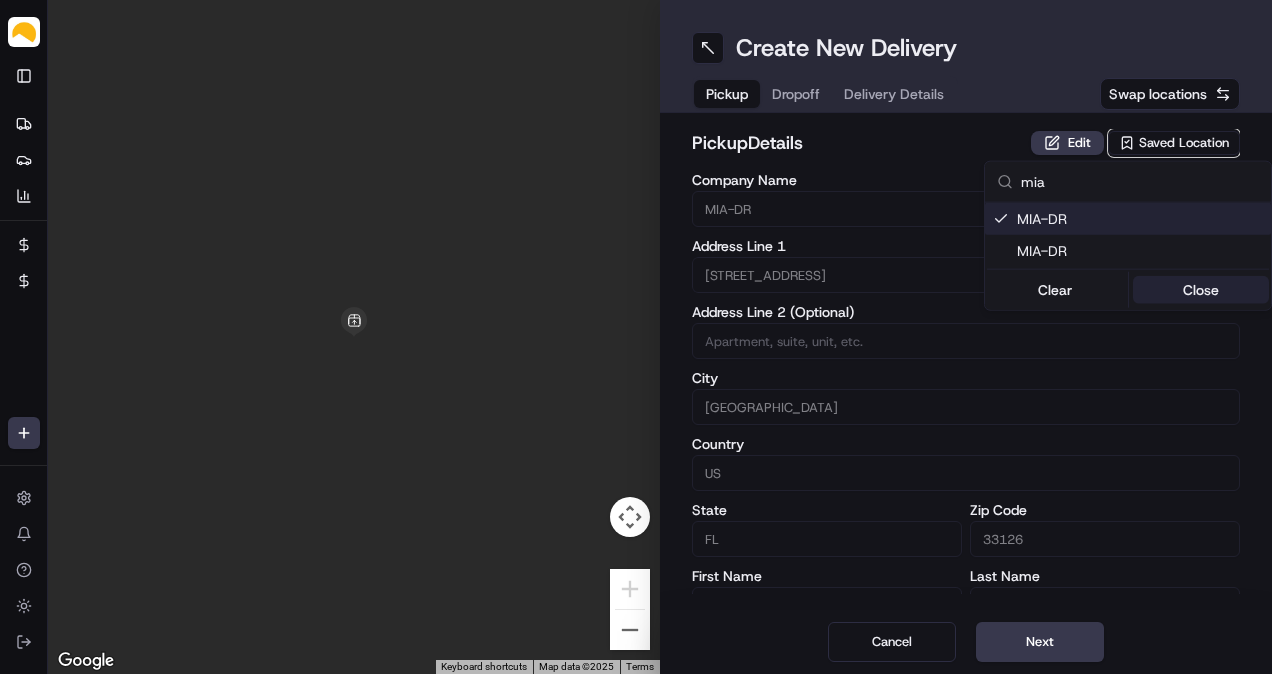 click on "Close" at bounding box center [1201, 290] 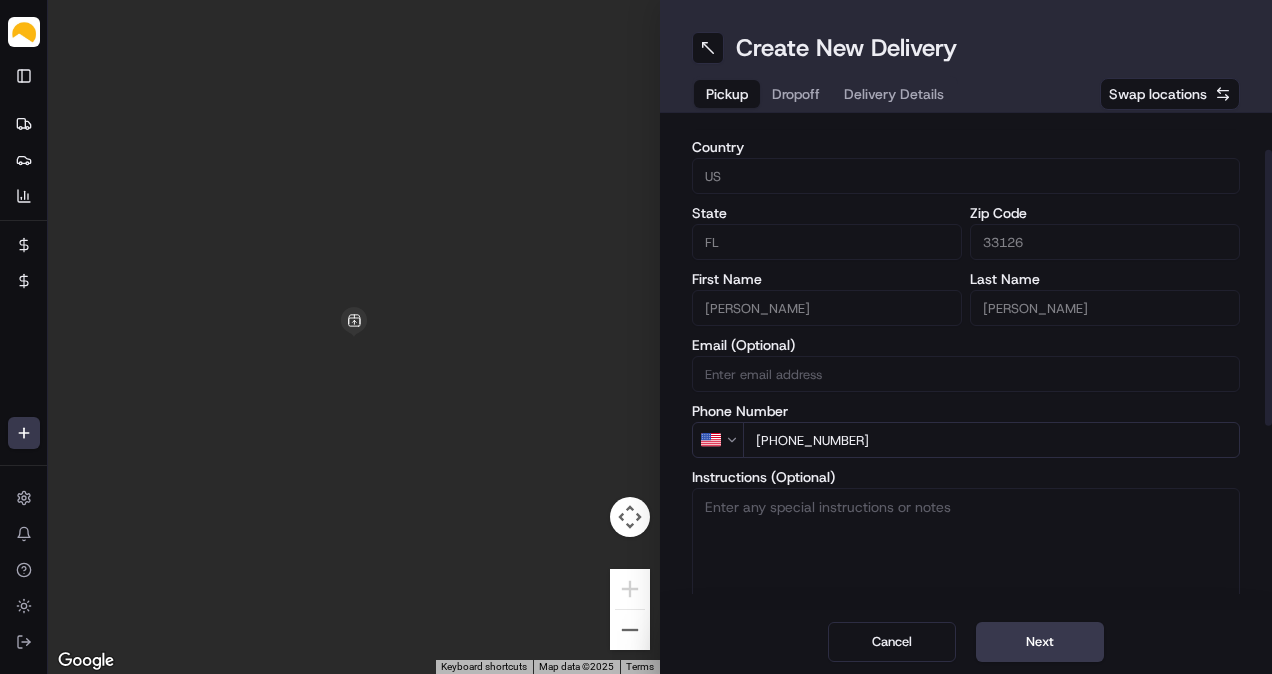 scroll, scrollTop: 373, scrollLeft: 0, axis: vertical 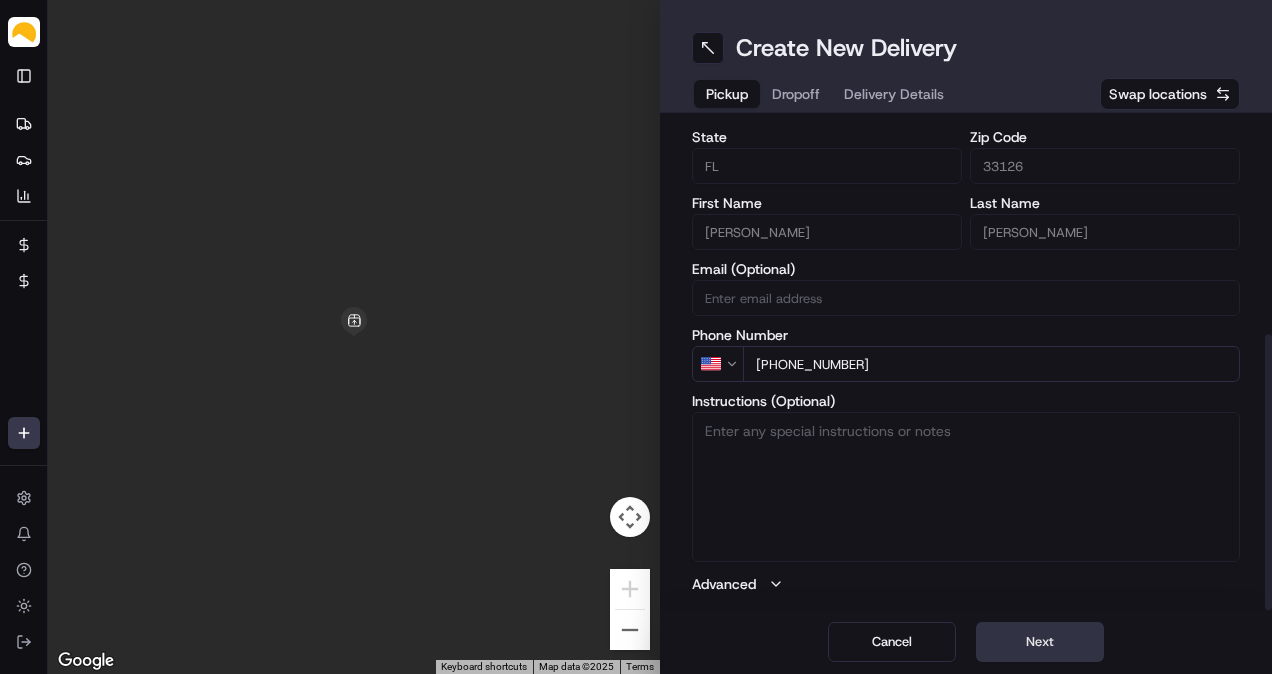 click on "Next" at bounding box center [1040, 642] 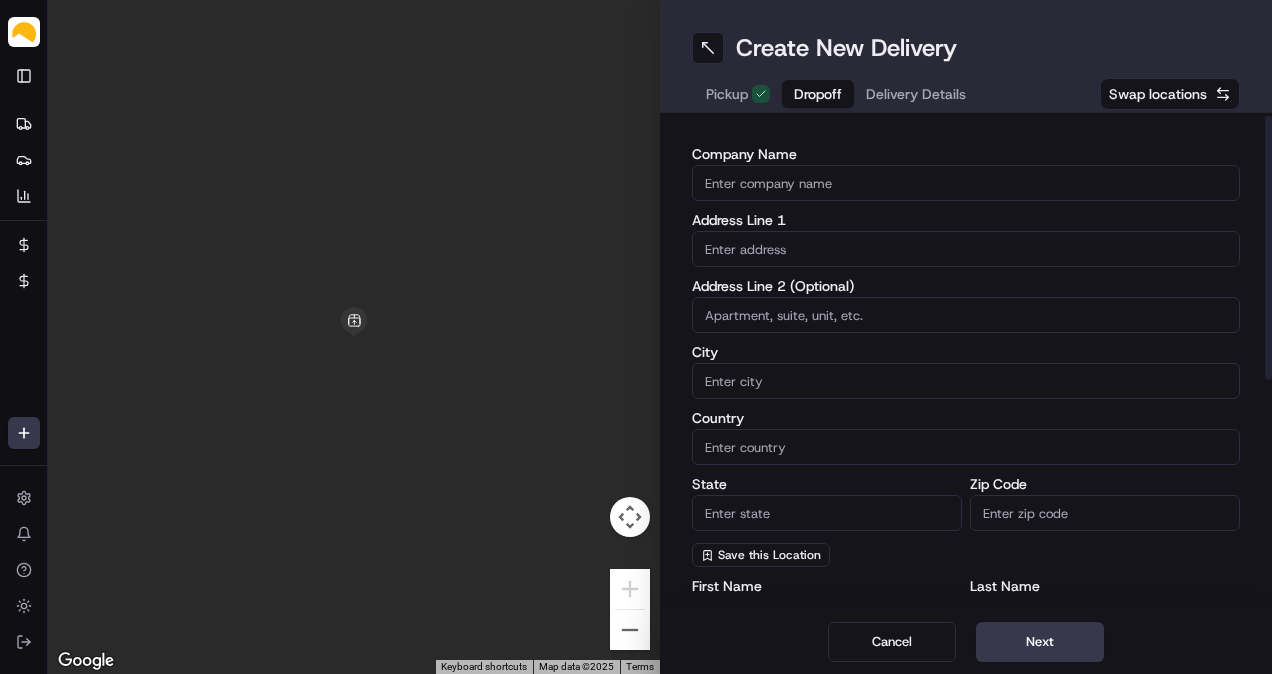 scroll, scrollTop: 0, scrollLeft: 0, axis: both 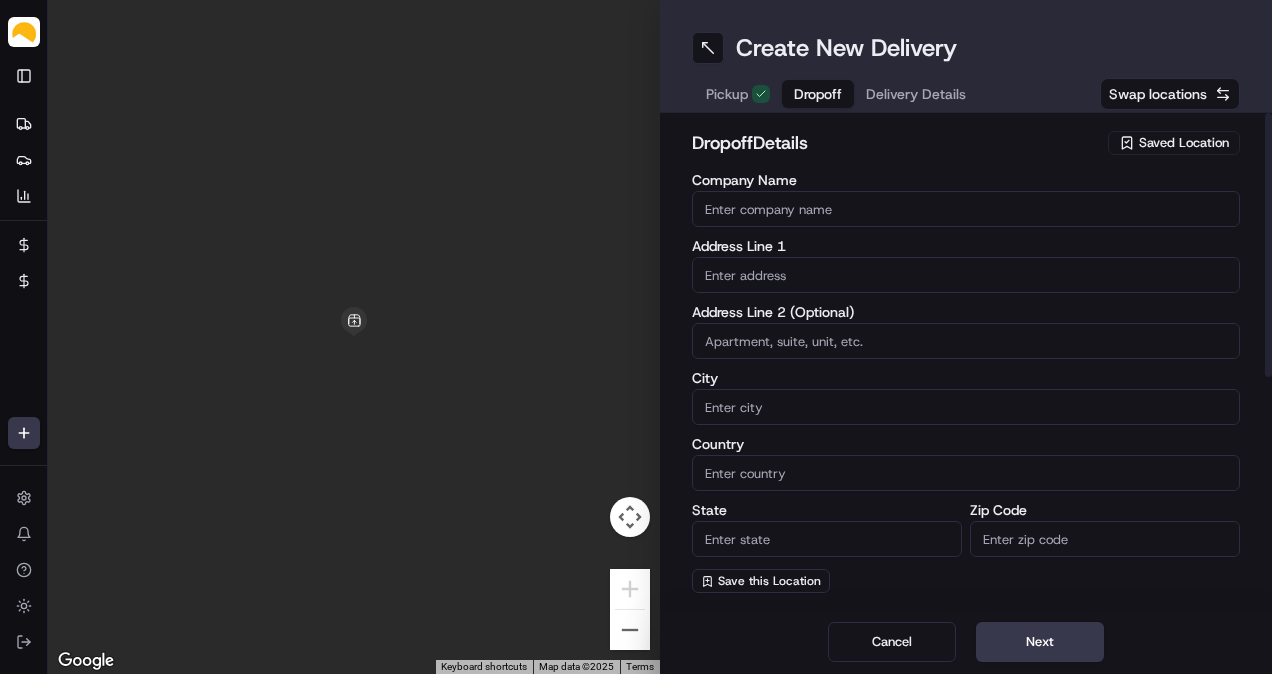 click on "Company Name" at bounding box center [966, 209] 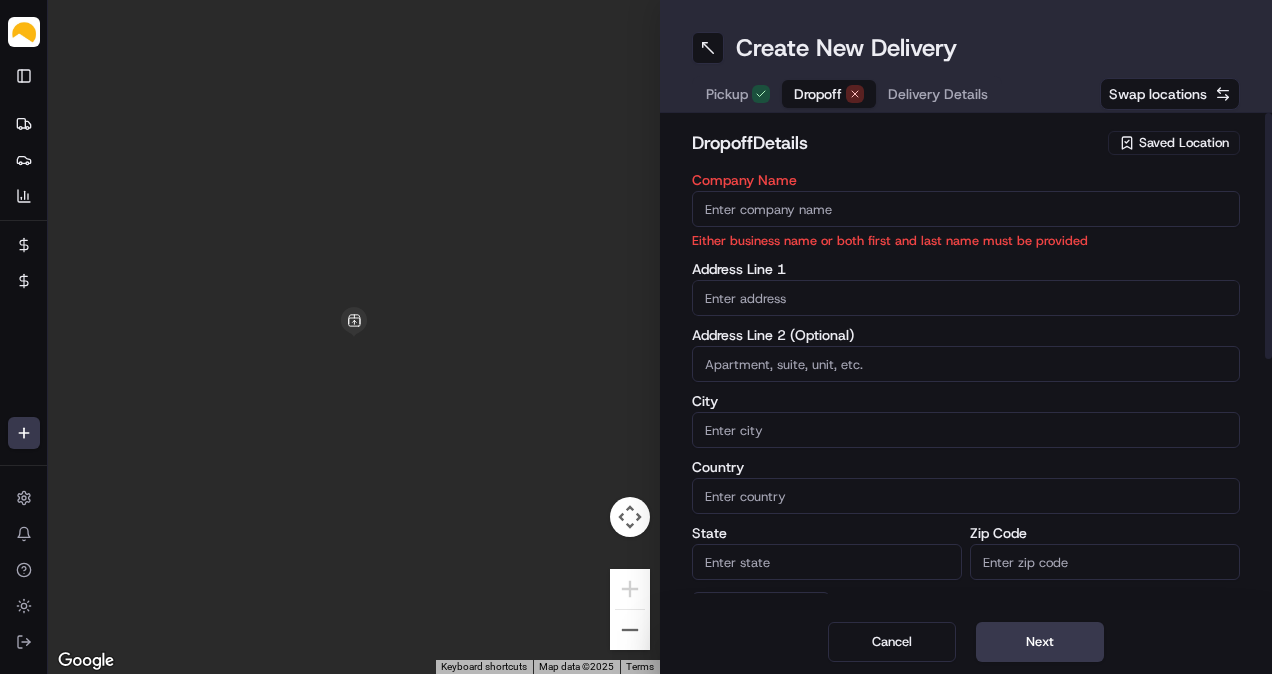 click on "Create New Delivery Pickup Dropoff Delivery Details Swap locations" at bounding box center [966, 56] 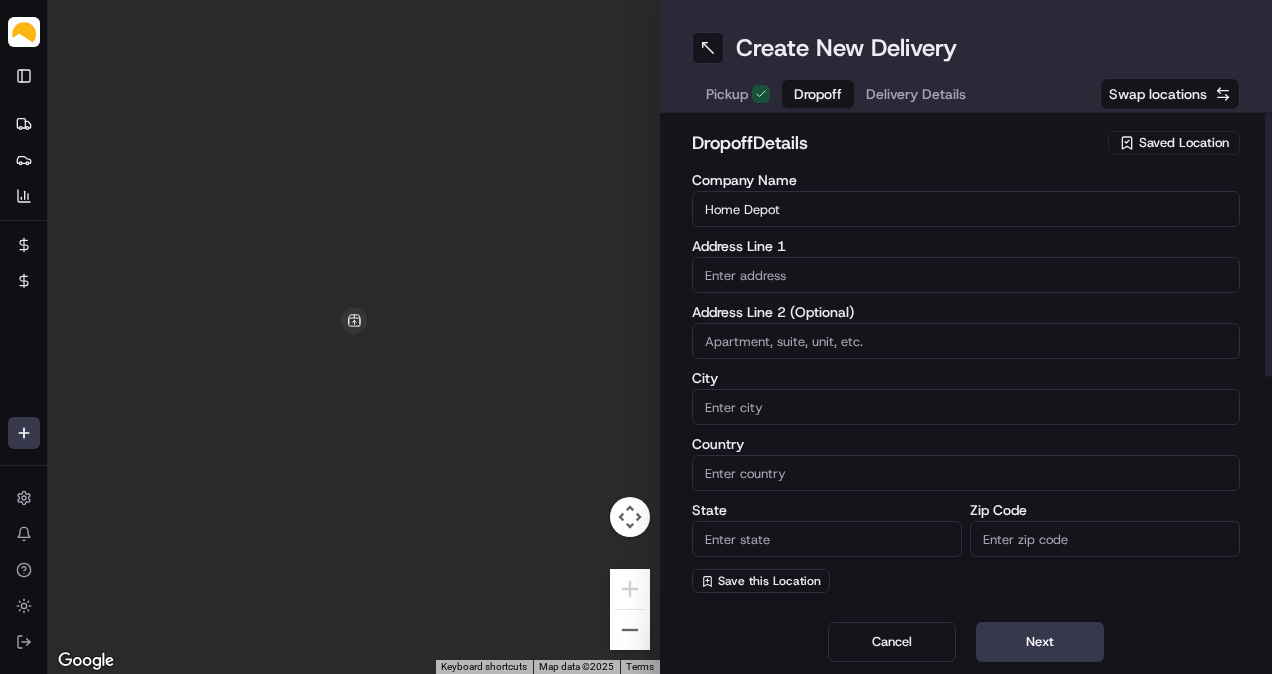 paste on "Ship to Store #6322" 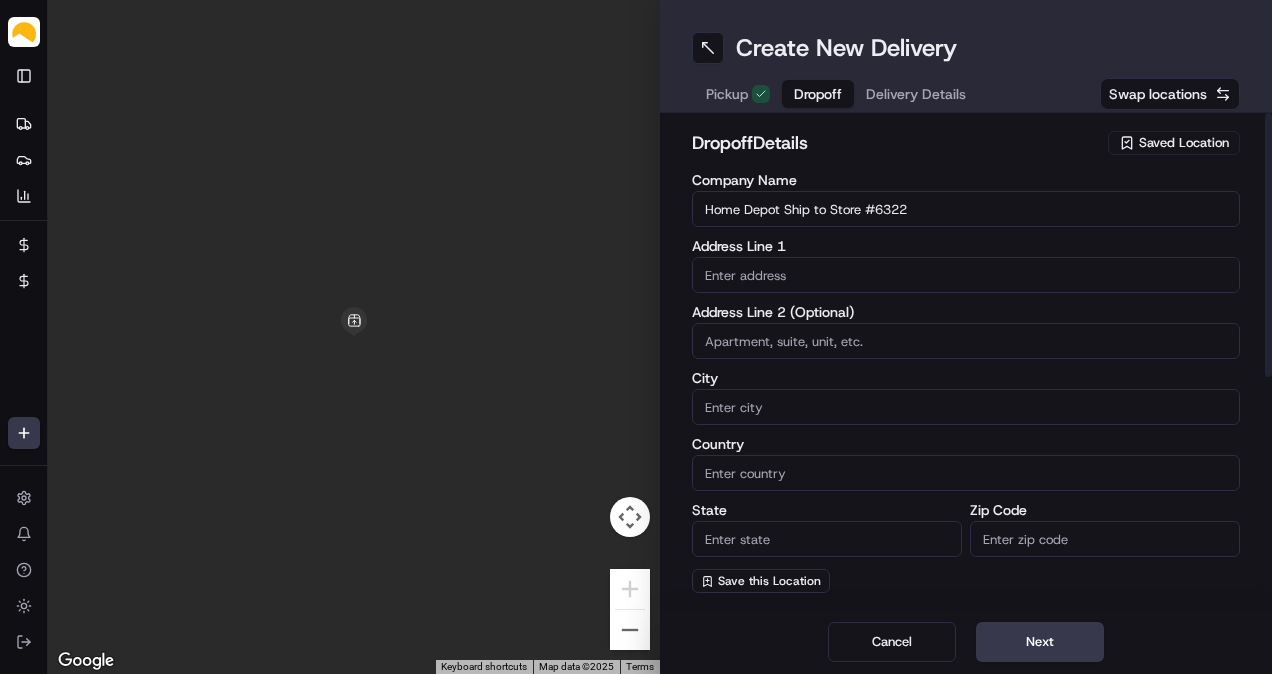 type on "Home Depot Ship to Store #6322" 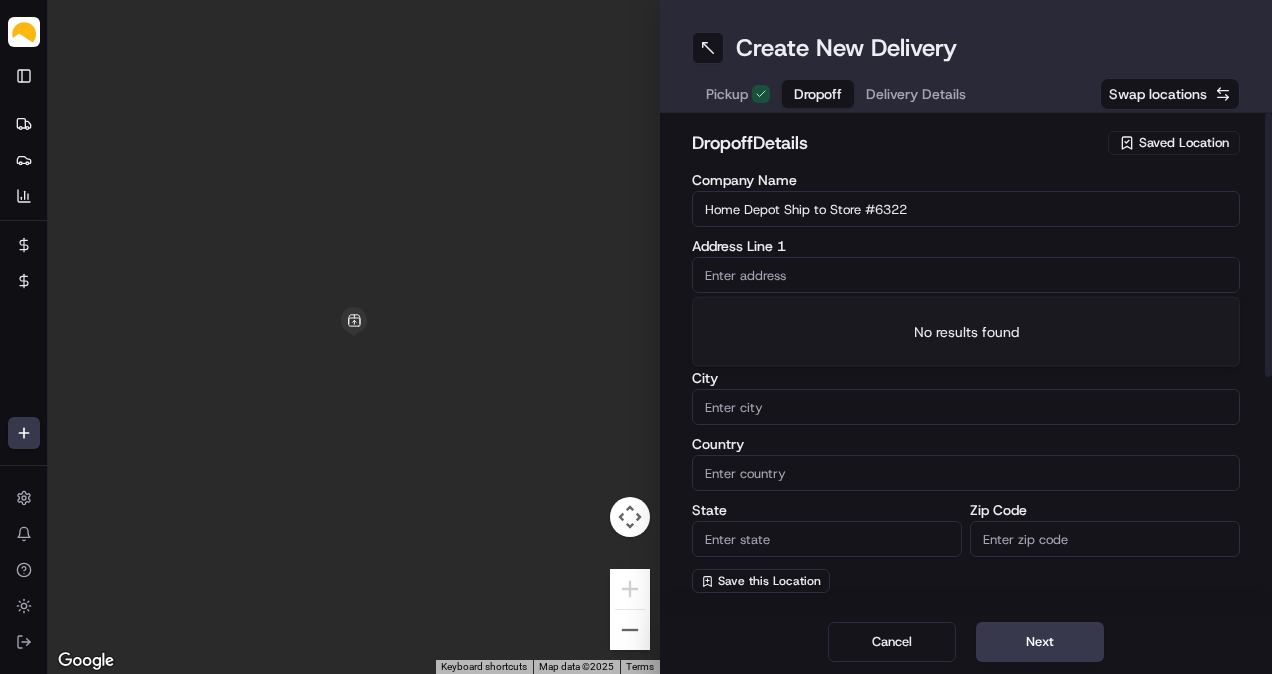 paste on "[STREET_ADDRESS]" 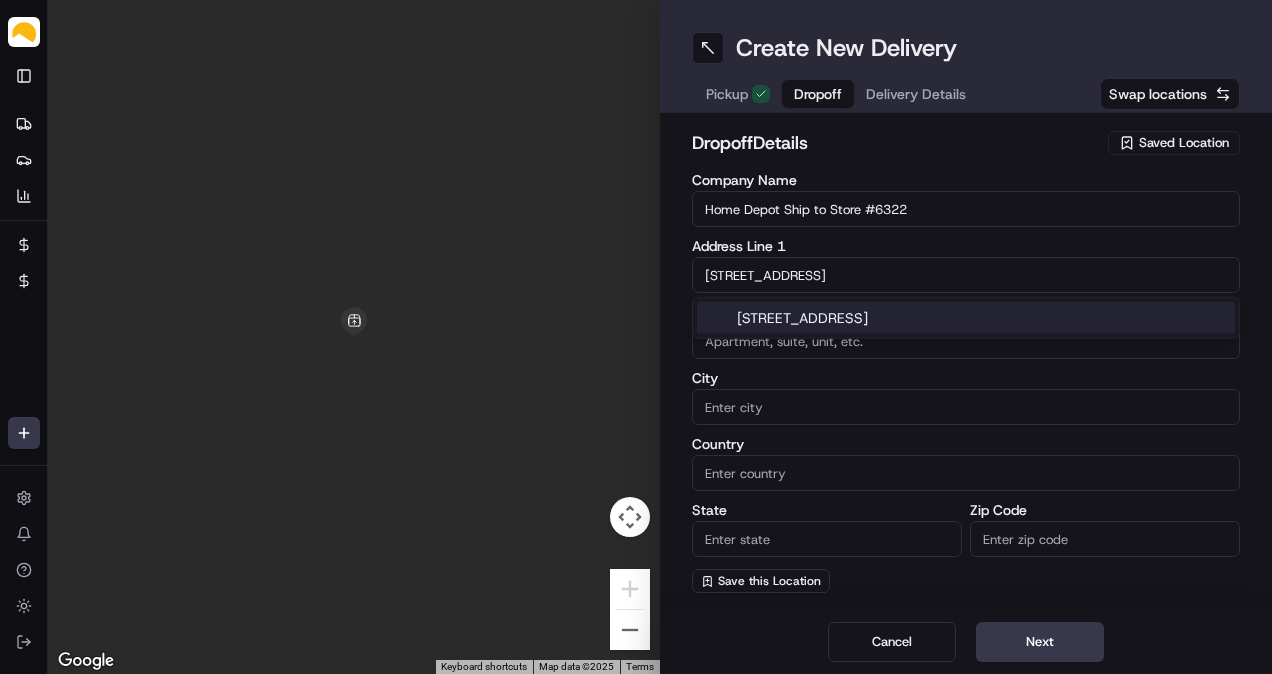 click on "[STREET_ADDRESS]" at bounding box center (966, 318) 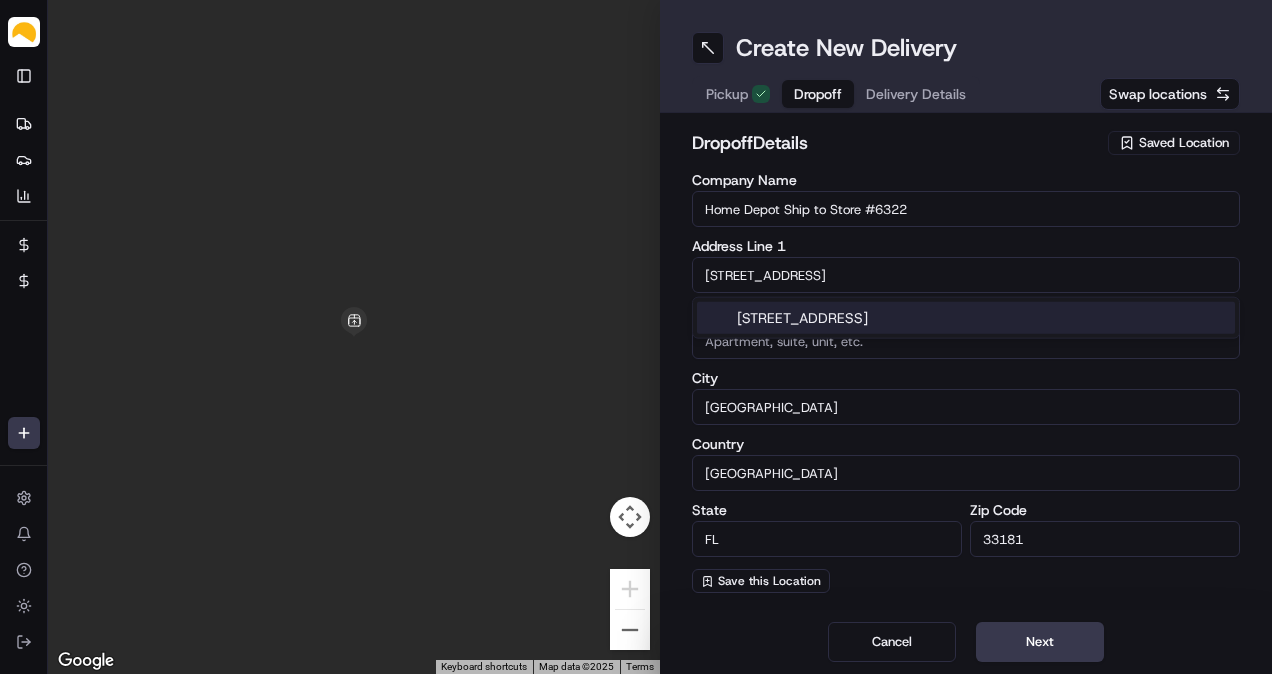 type on "[STREET_ADDRESS]" 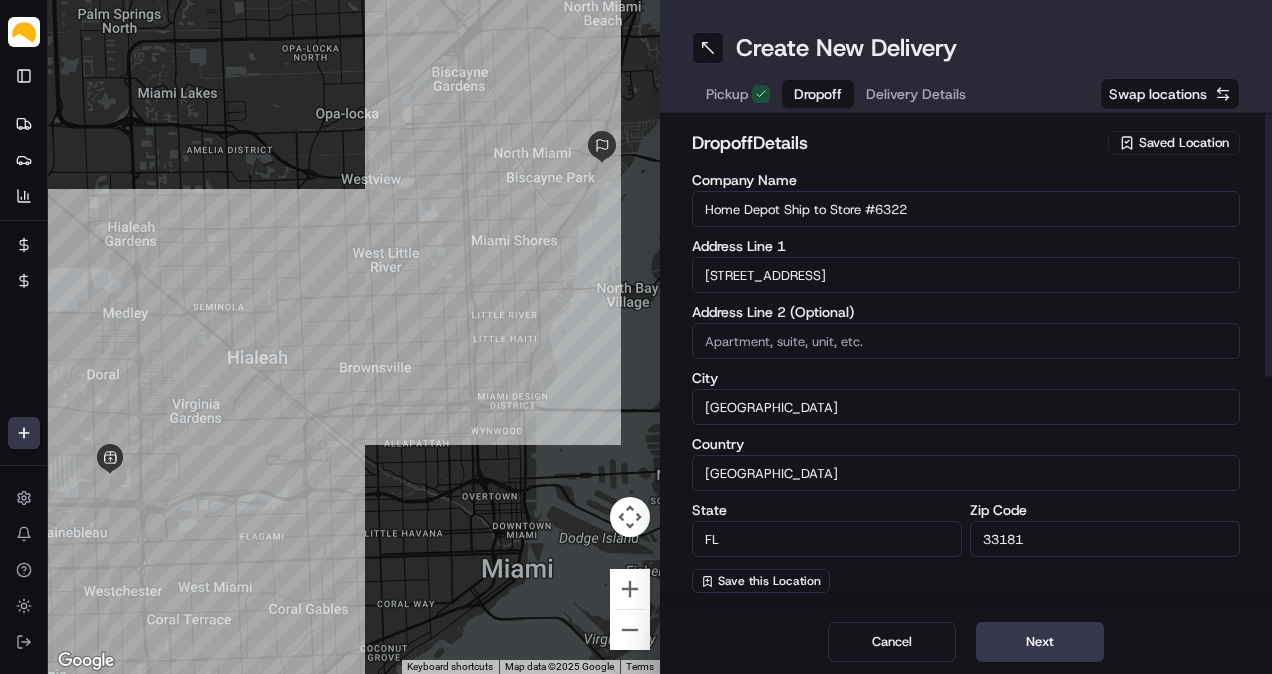 click on "Address Line 1" at bounding box center [966, 246] 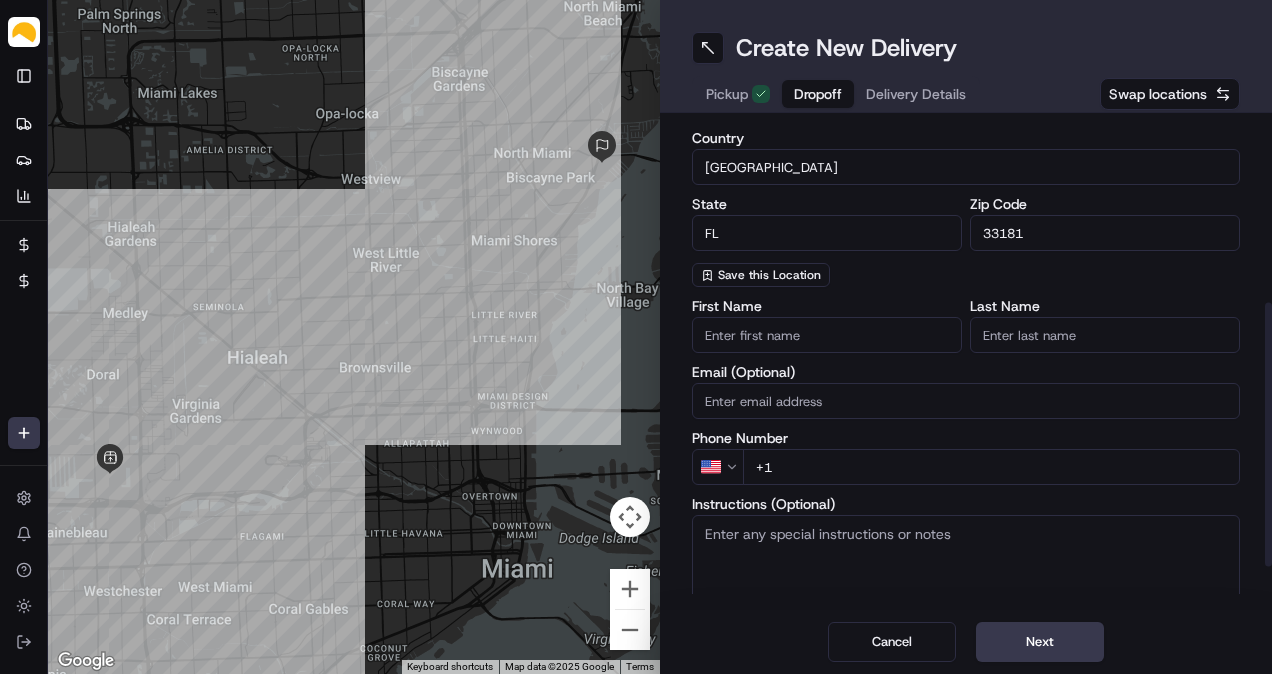 scroll, scrollTop: 333, scrollLeft: 0, axis: vertical 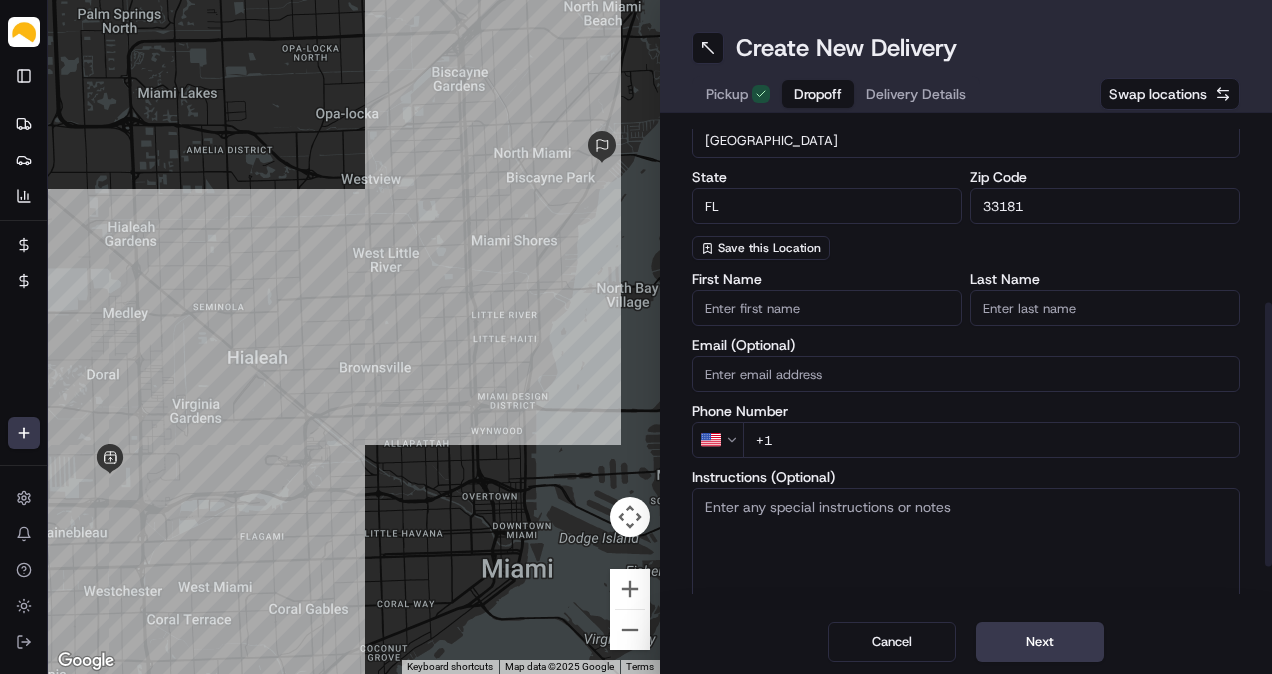 click on "+1" at bounding box center [991, 440] 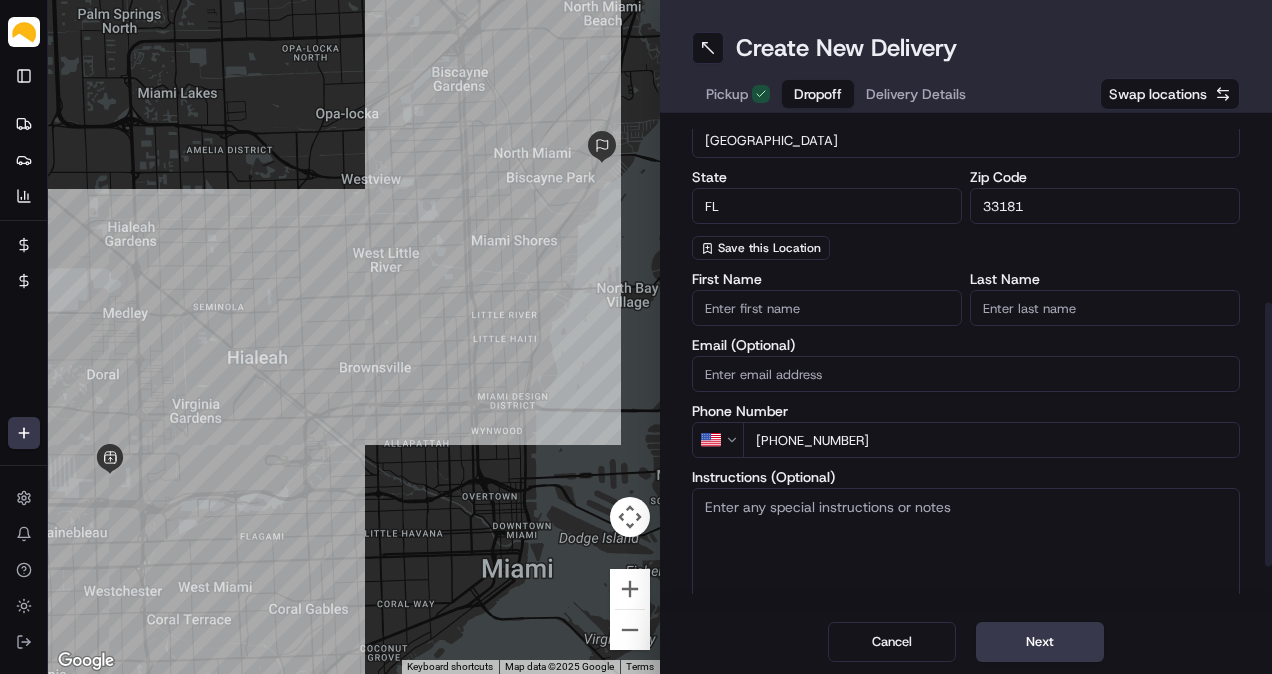 type on "[PHONE_NUMBER]" 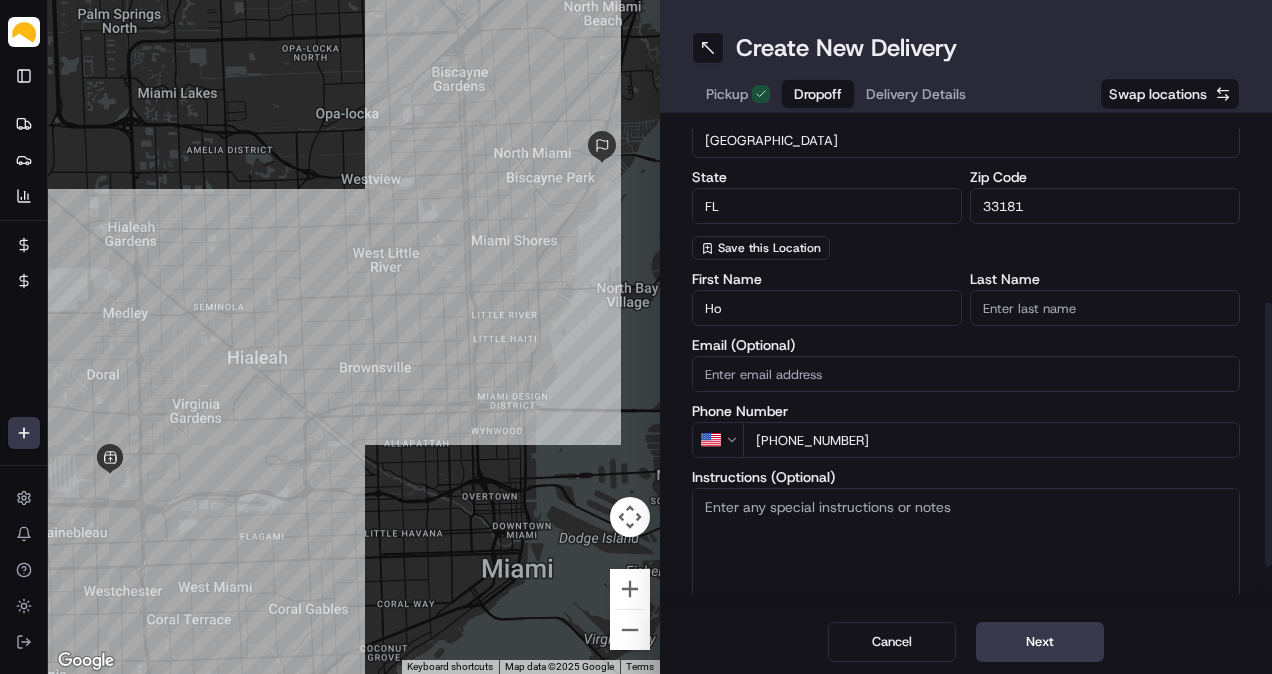 type on "H" 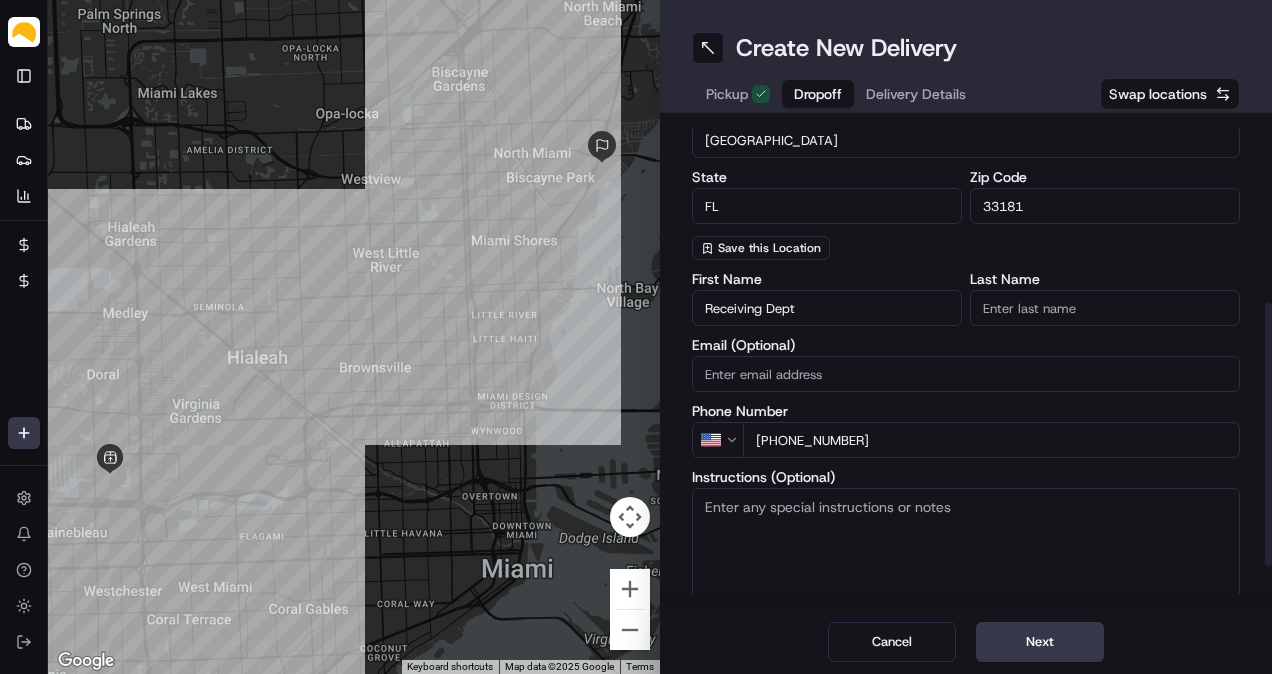type on "Receiving Dept" 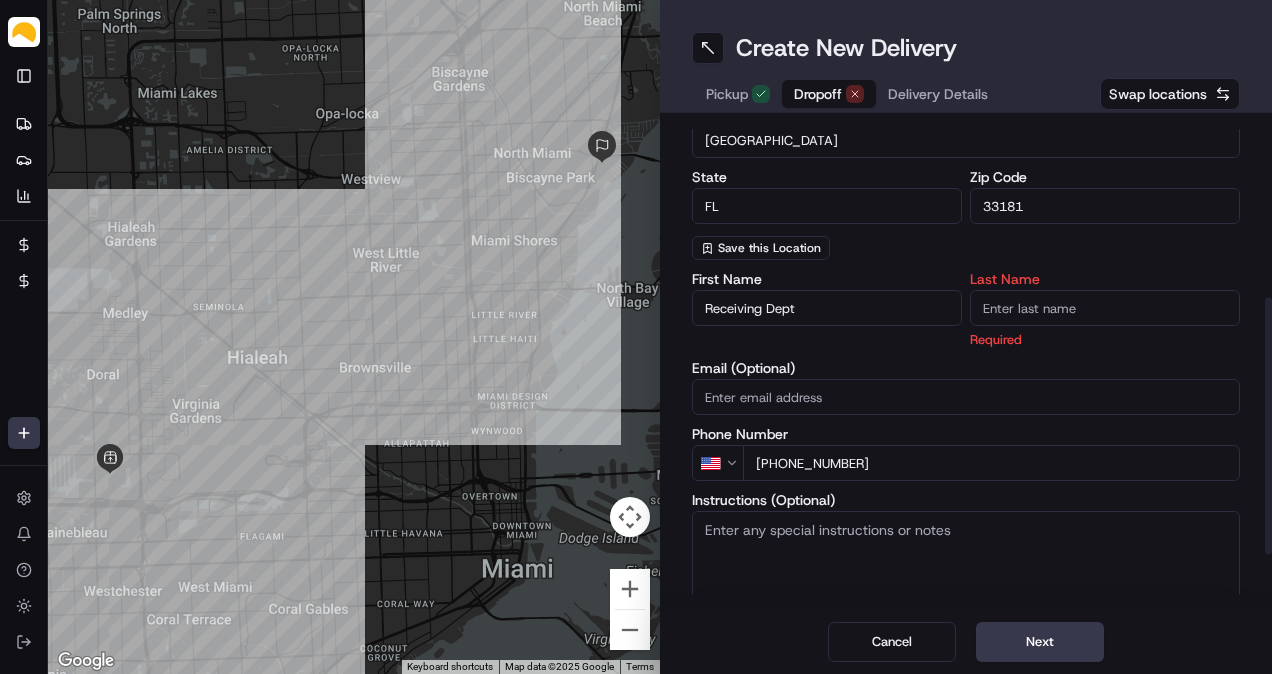 click on "Last Name" at bounding box center (1105, 308) 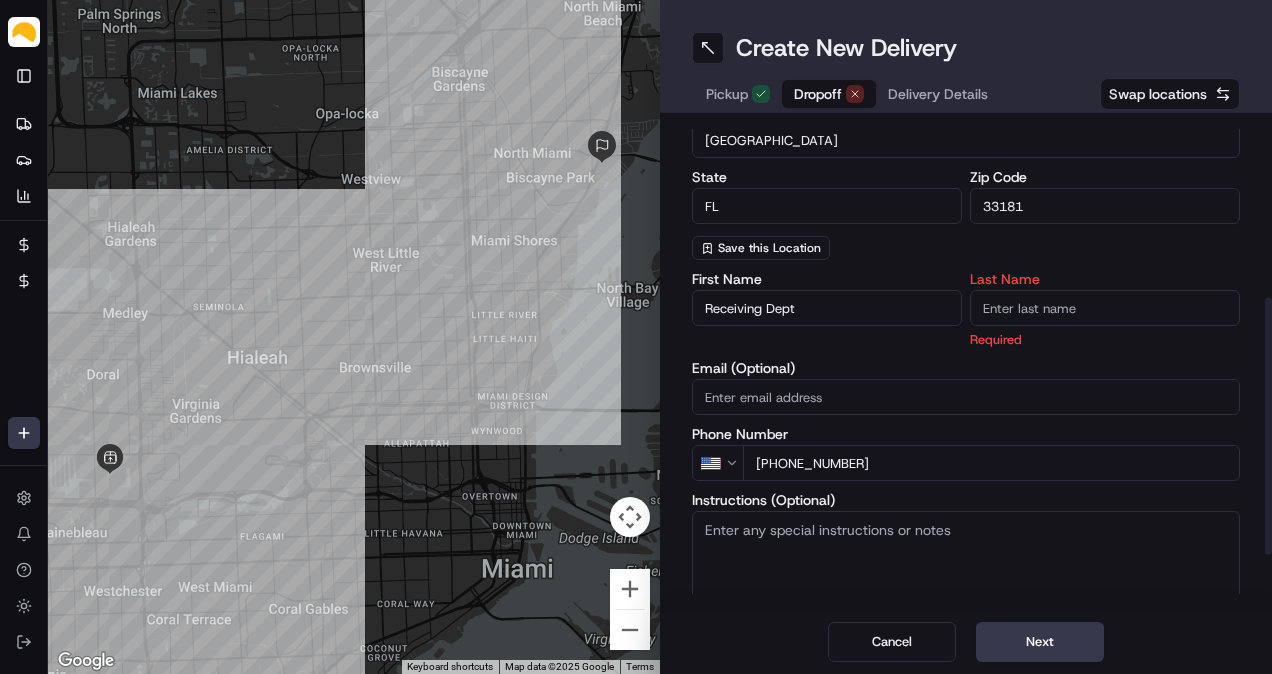 paste on "[PERSON_NAME]" 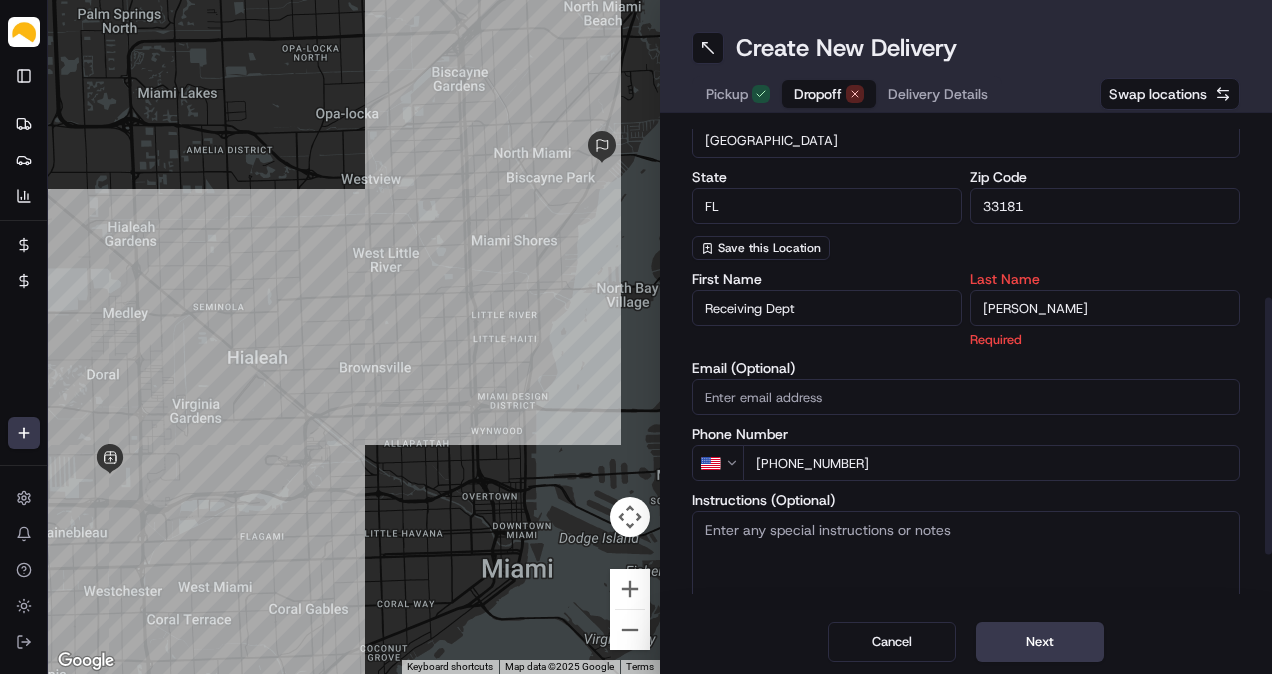 type on "[PERSON_NAME]" 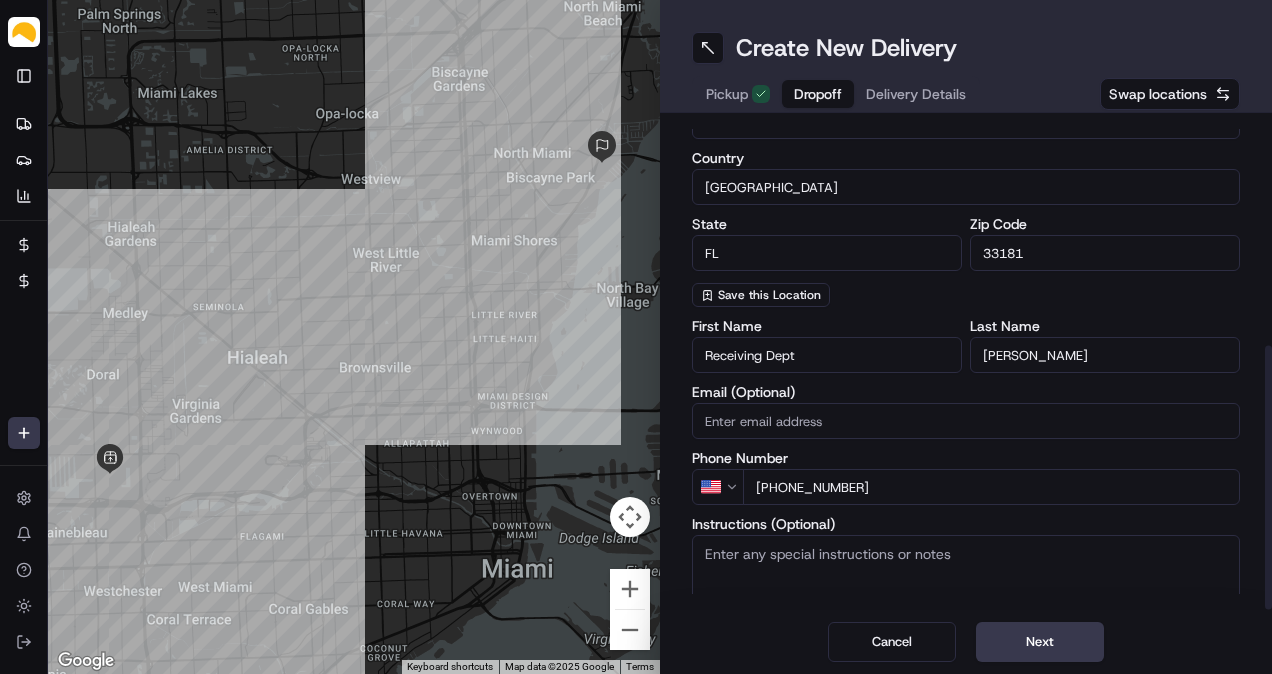 scroll, scrollTop: 409, scrollLeft: 0, axis: vertical 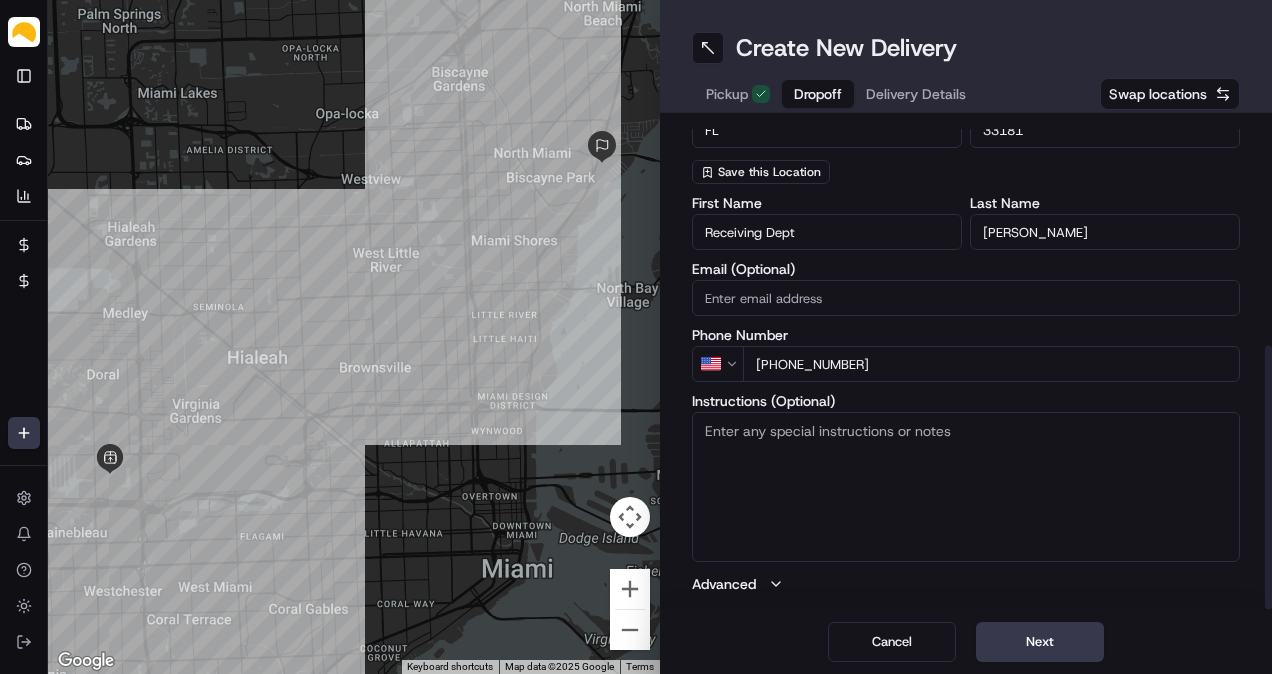 click on "Instructions (Optional)" at bounding box center (966, 487) 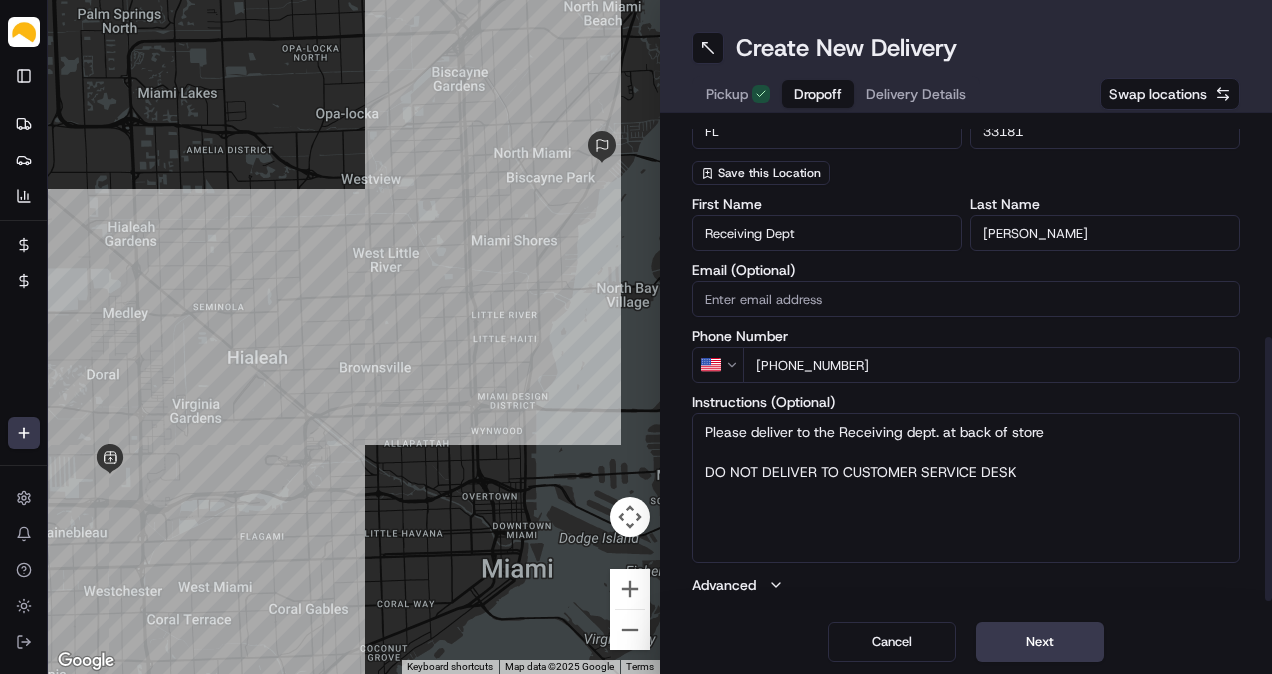 scroll, scrollTop: 409, scrollLeft: 0, axis: vertical 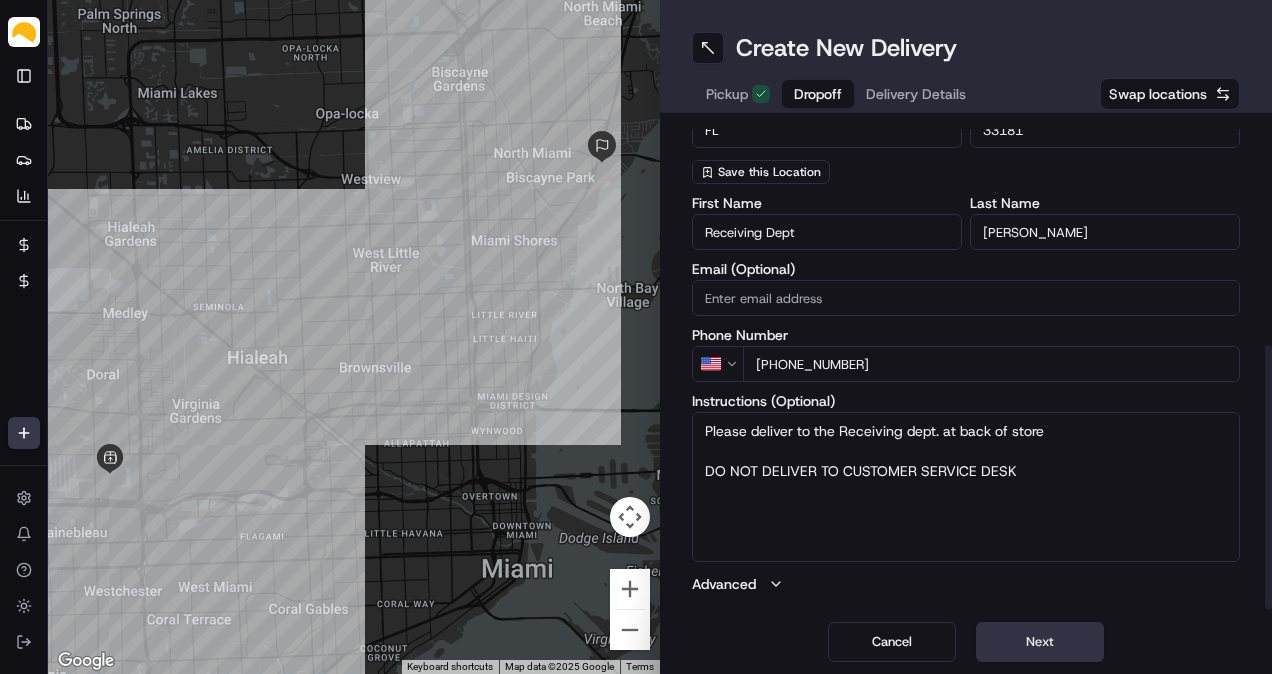 type on "Please deliver to the Receiving dept. at back of store
DO NOT DELIVER TO CUSTOMER SERVICE DESK" 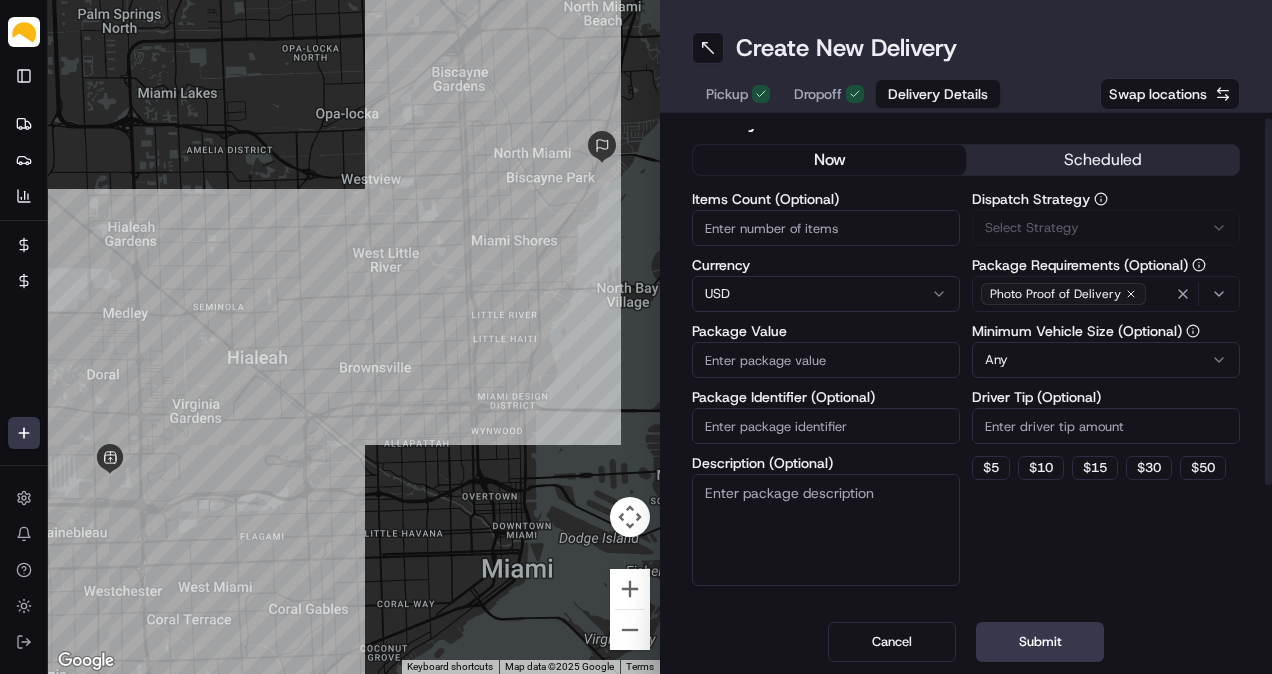 scroll, scrollTop: 0, scrollLeft: 0, axis: both 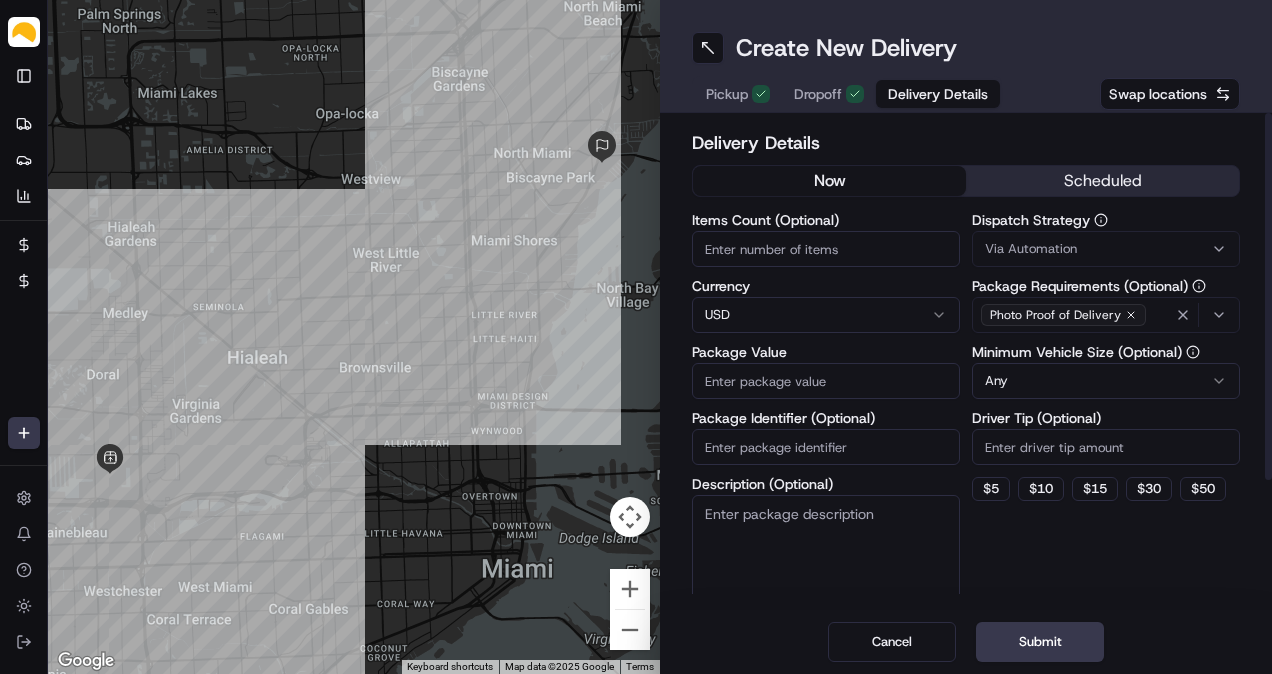 click on "scheduled" at bounding box center [1102, 181] 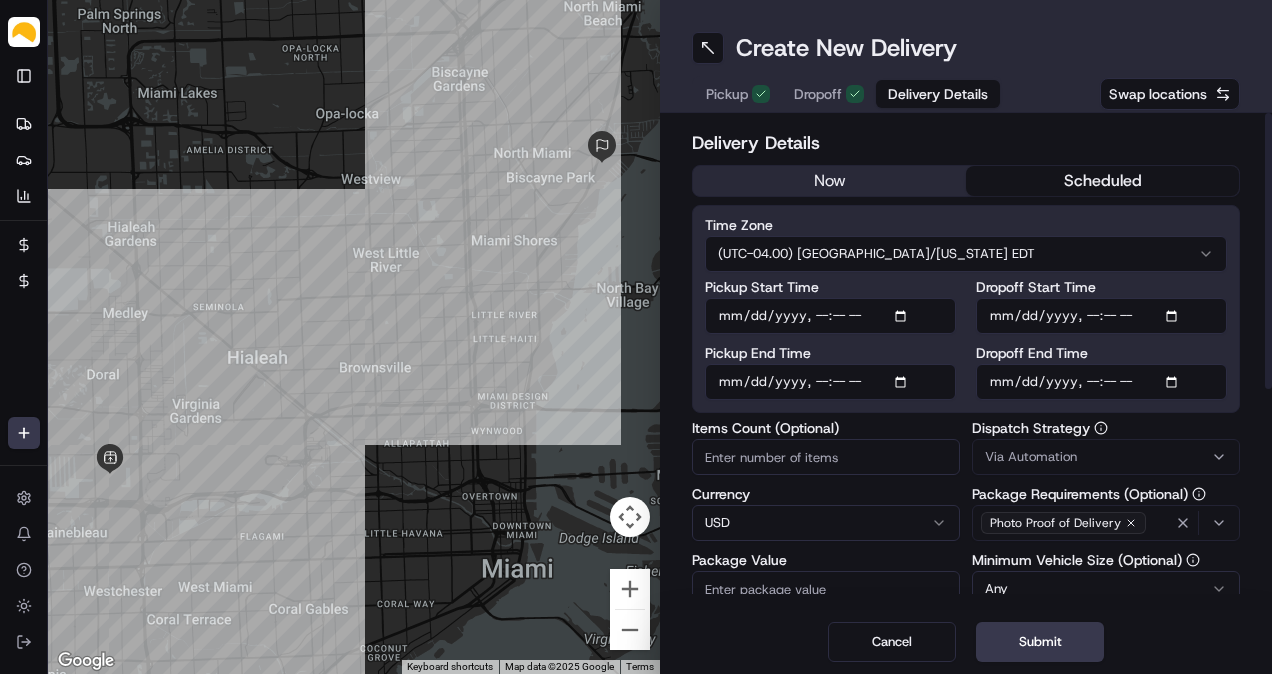 click on "Pickup Start Time" at bounding box center [830, 316] 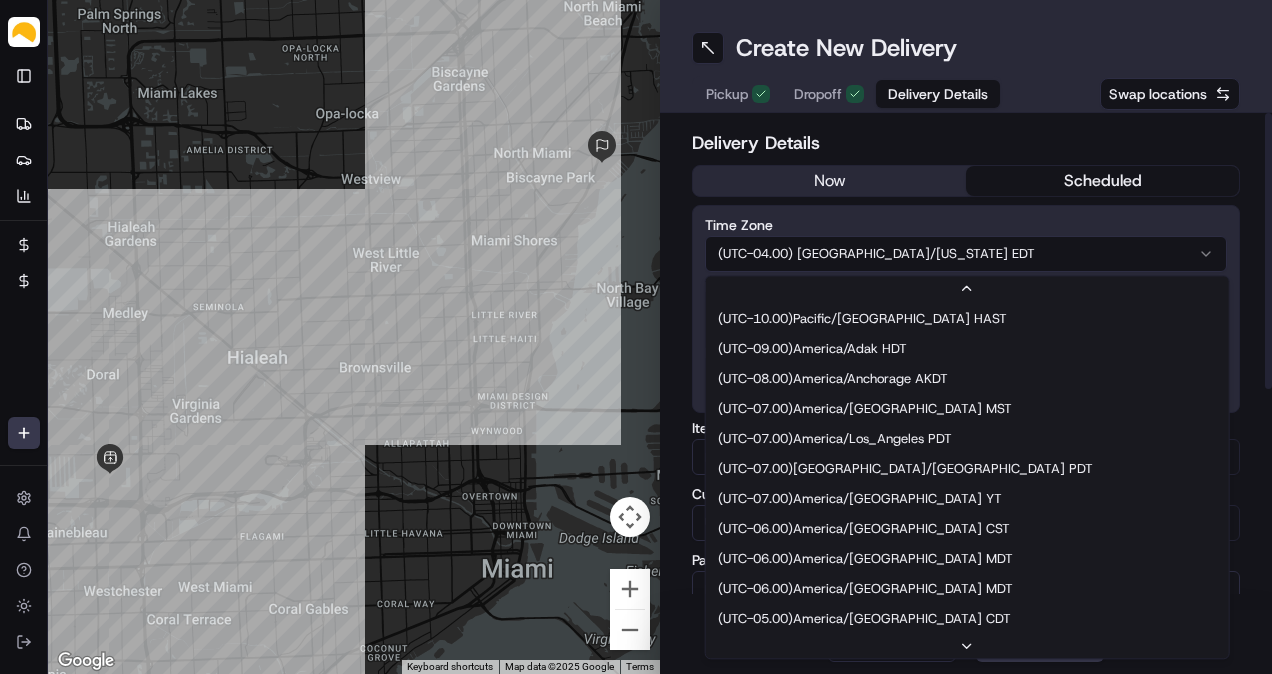 scroll, scrollTop: 119, scrollLeft: 0, axis: vertical 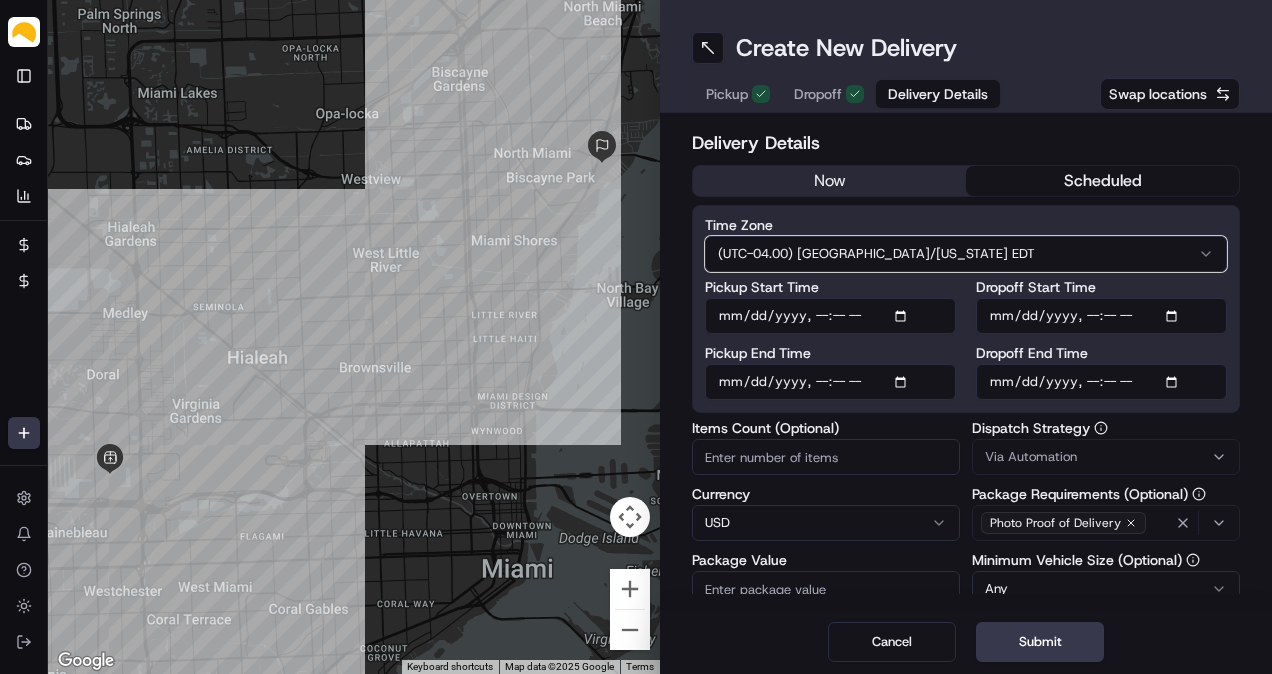 click on "Parsel [EMAIL_ADDRESS][PERSON_NAME][DOMAIN_NAME] Toggle Sidebar Deliveries Providers Analytics Favorites Billing Refund Requests Main Menu Members & Organization Organization Users Roles Preferences Customization Tracking Orchestration Automations Dispatch Strategy Locations Pickup Locations Dropoff Locations Billing Billing Refund Requests Integrations Notification Triggers Webhooks API Keys Request Logs Create Settings Notifications Chat with us! Toggle Theme Log out To navigate the map with touch gestures double-tap and hold your finger on the map, then drag the map. ← Move left → Move right ↑ Move up ↓ Move down + Zoom in - Zoom out Home Jump left by 75% End Jump right by 75% Page Up Jump up by 75% Page Down Jump down by 75% Keyboard shortcuts Map Data Map data ©2025 Google Map data ©2025 Google 2 km  Click to toggle between metric and imperial units Terms Report a map error Create New Delivery Pickup Dropoff Delivery Details Swap locations Delivery Details now scheduled Time Zone Currency USD $" at bounding box center [636, 337] 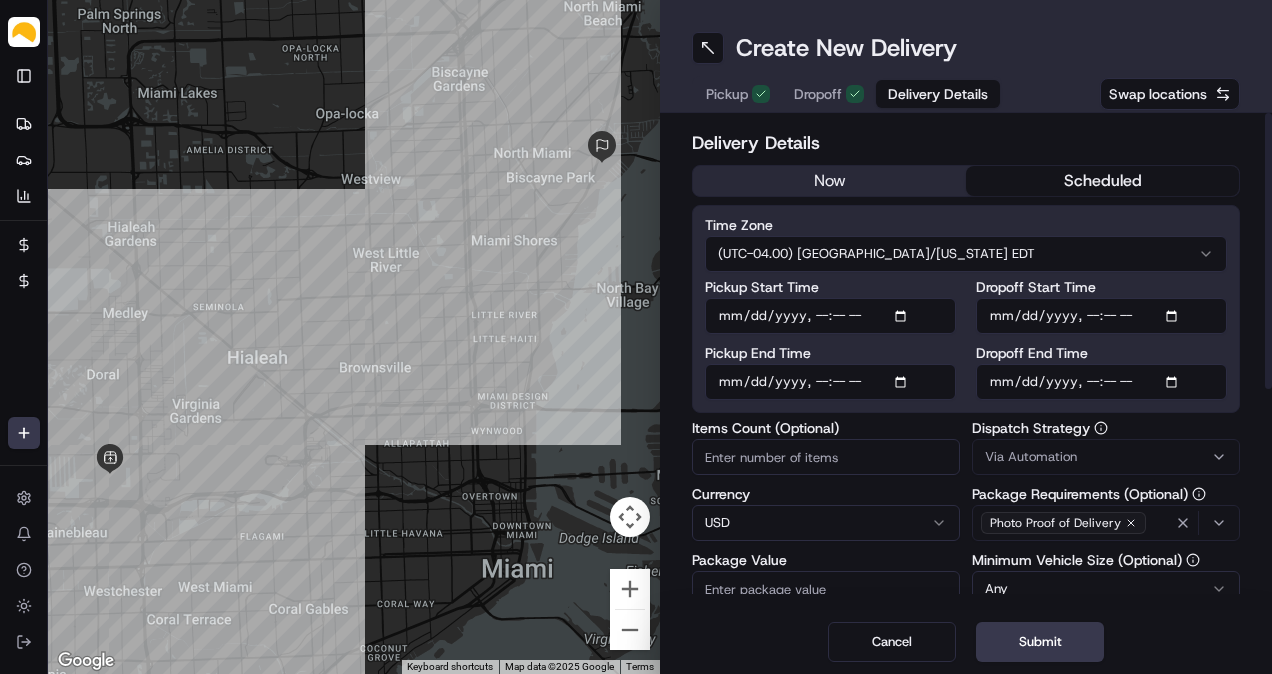 click on "Pickup Start Time" at bounding box center (830, 316) 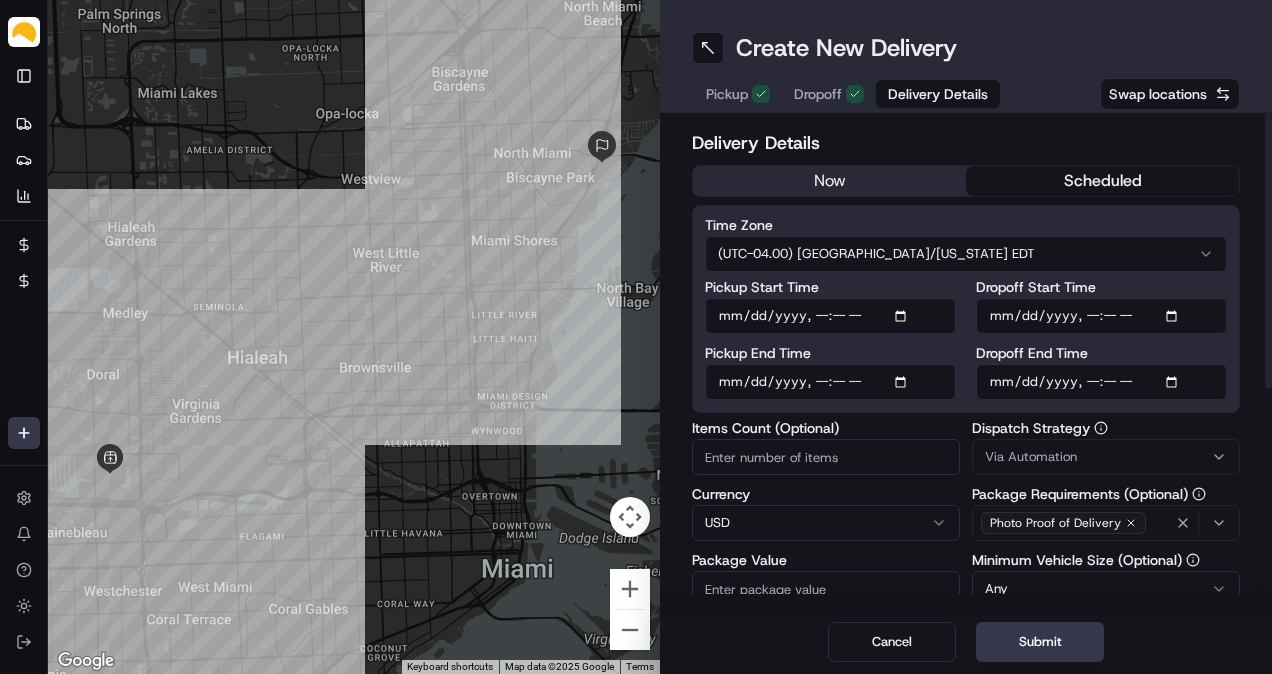 type on "[DATE]T12:00" 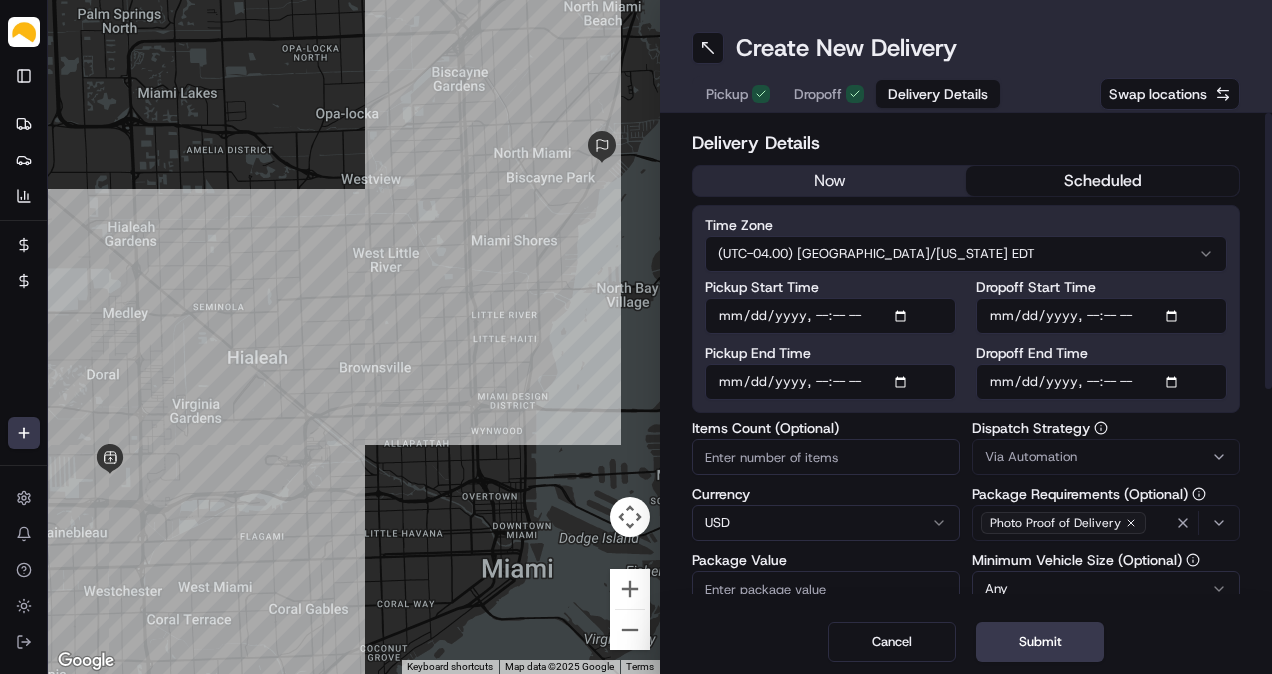 click on "Pickup End Time" at bounding box center [830, 382] 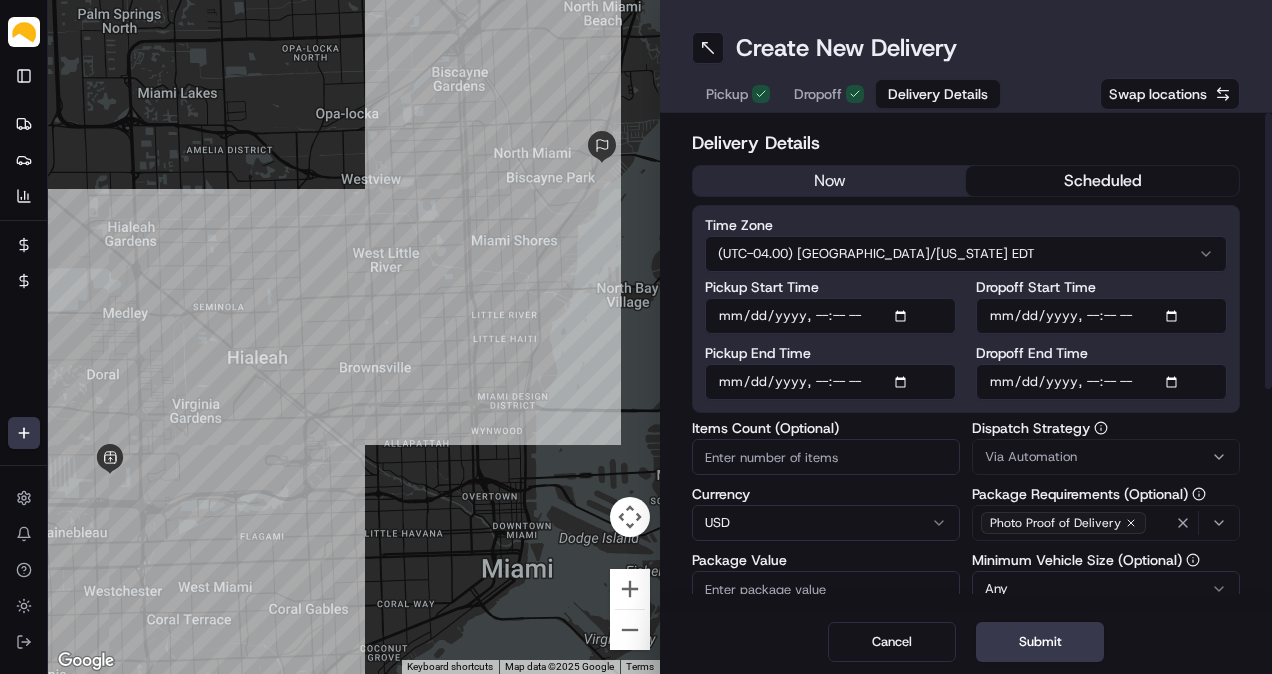 type on "[DATE]T15:00" 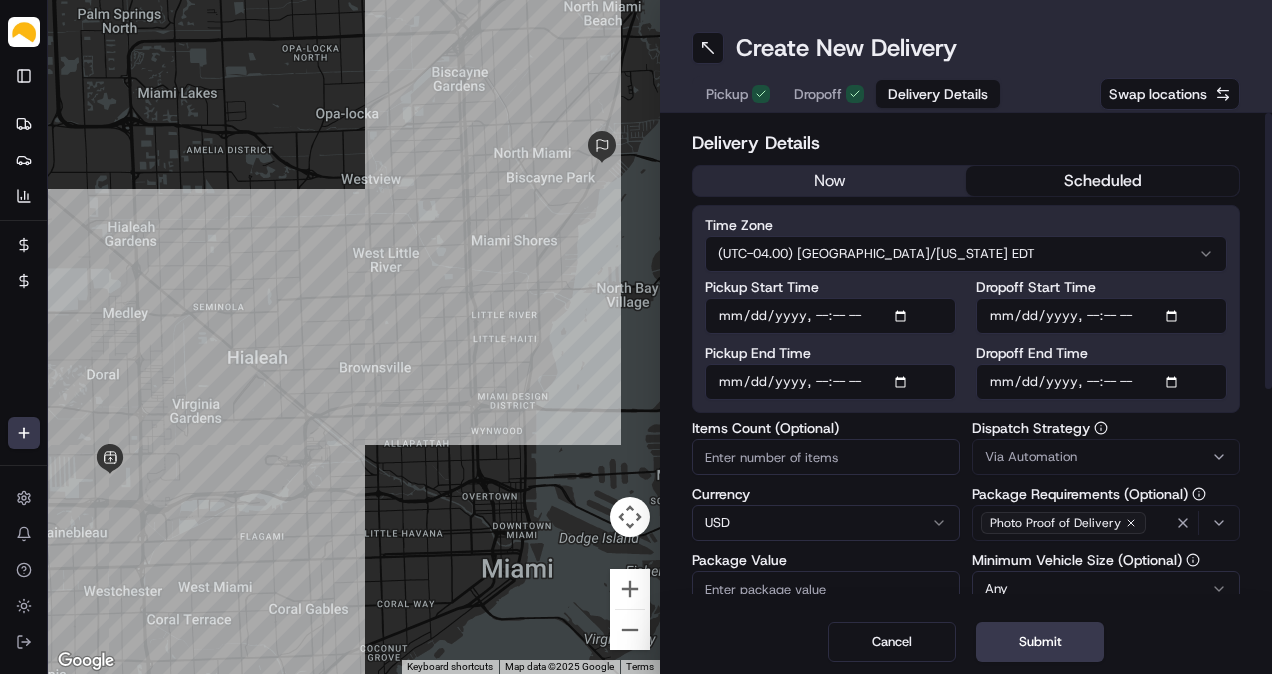 click on "Items Count (Optional)" at bounding box center [826, 457] 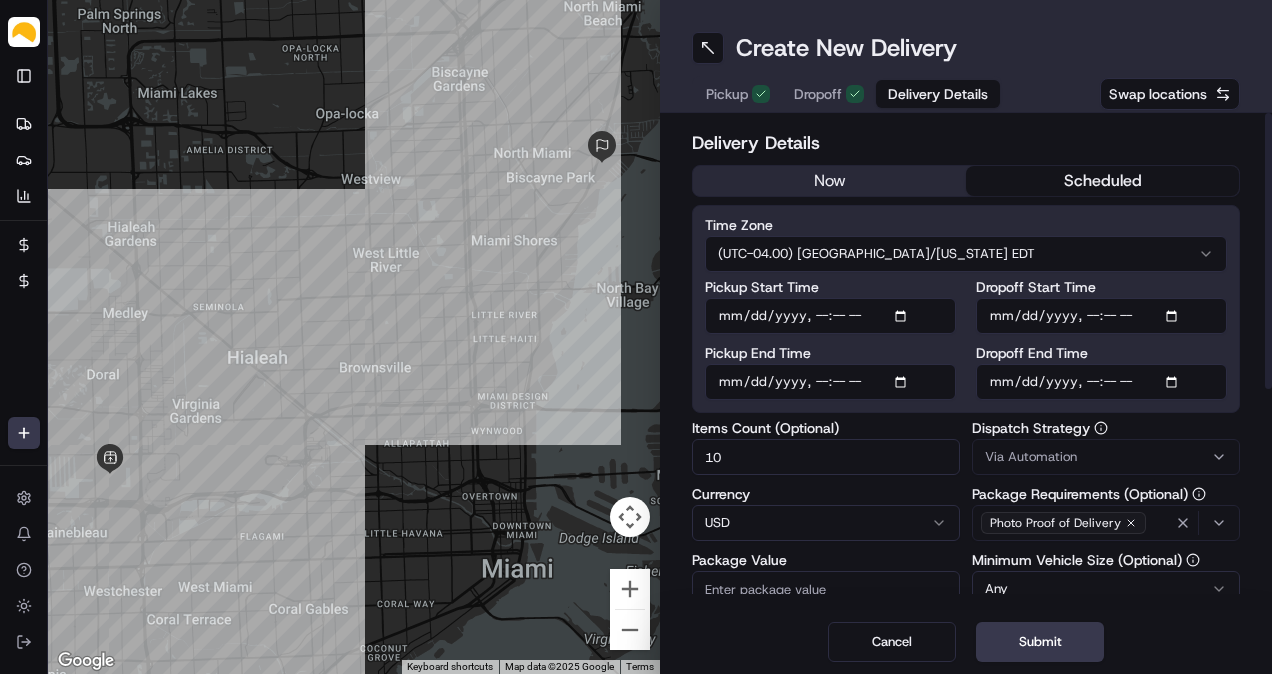 type on "10" 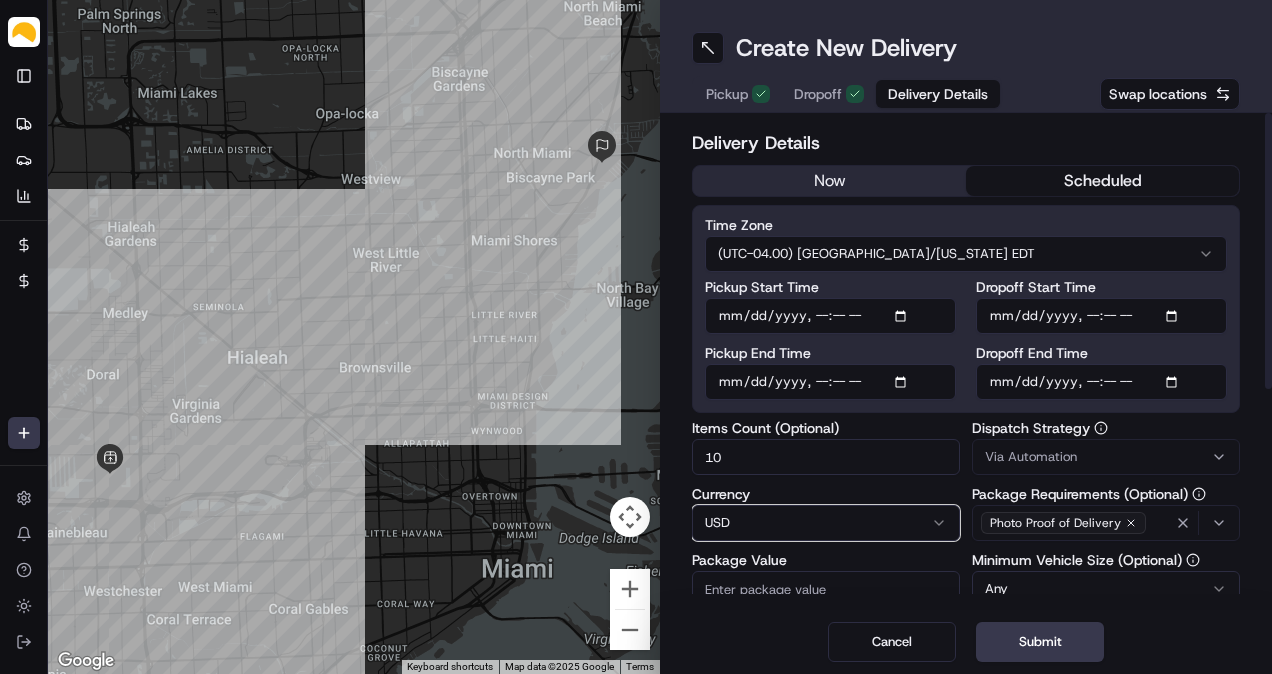 type 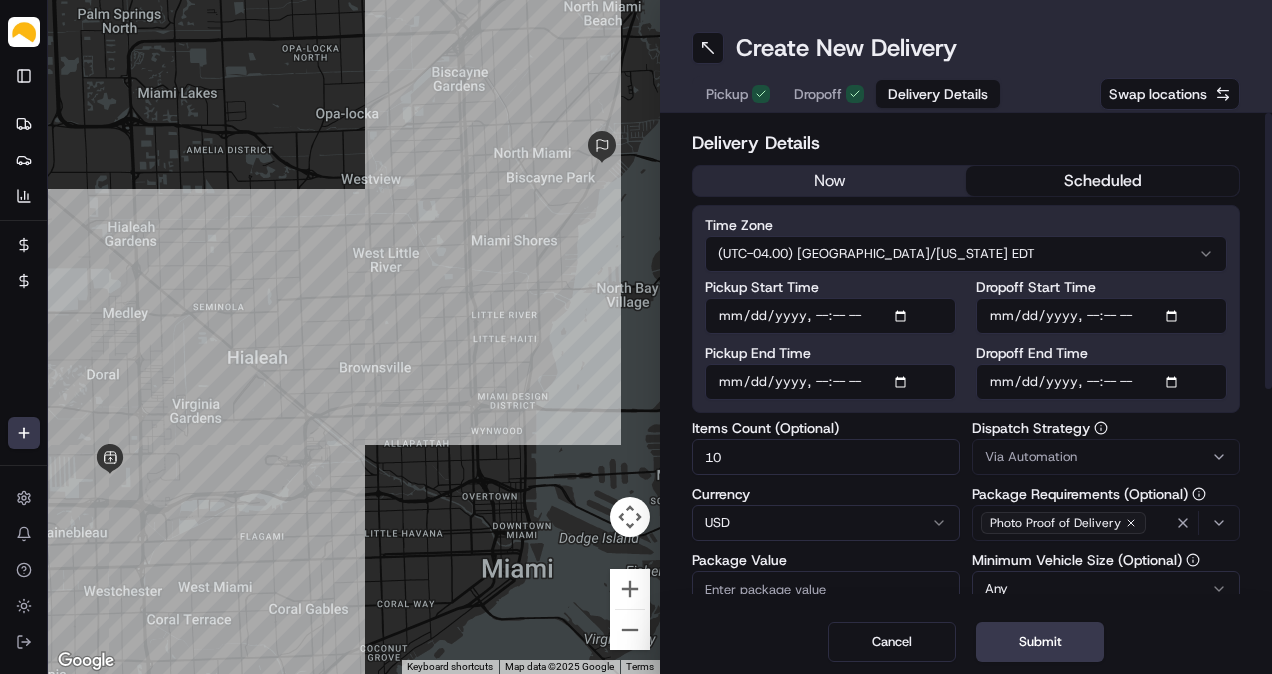 scroll, scrollTop: 92, scrollLeft: 0, axis: vertical 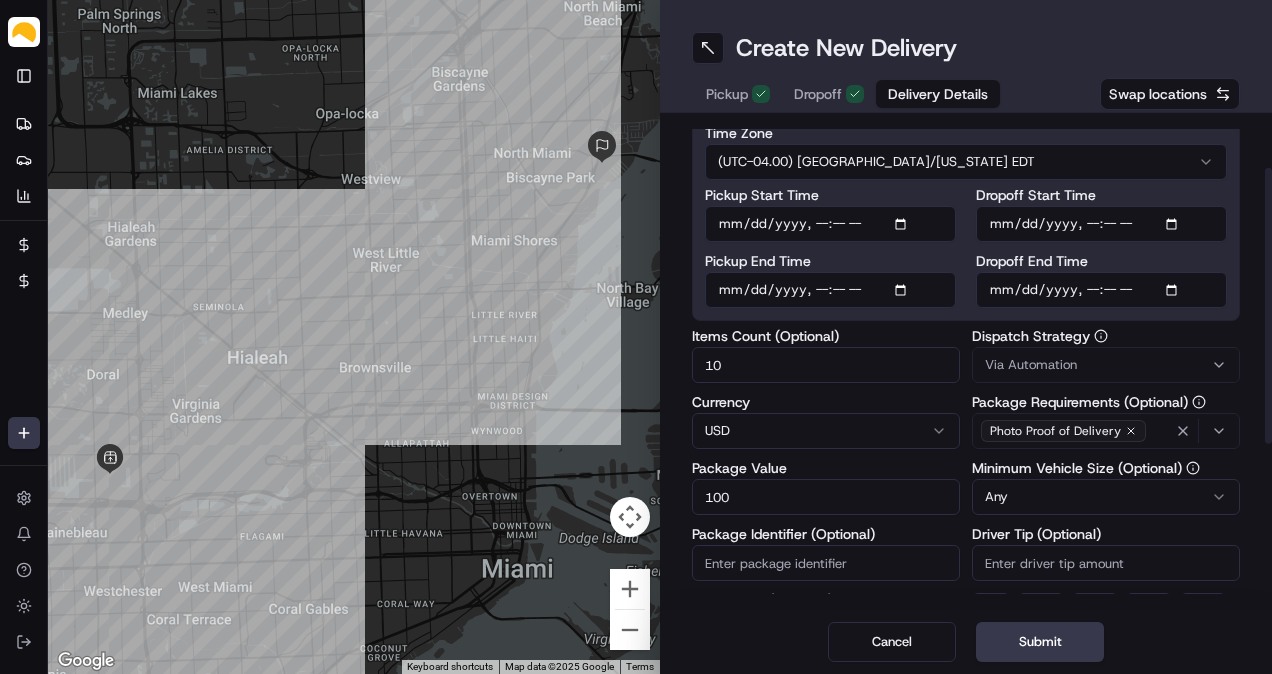 type on "100" 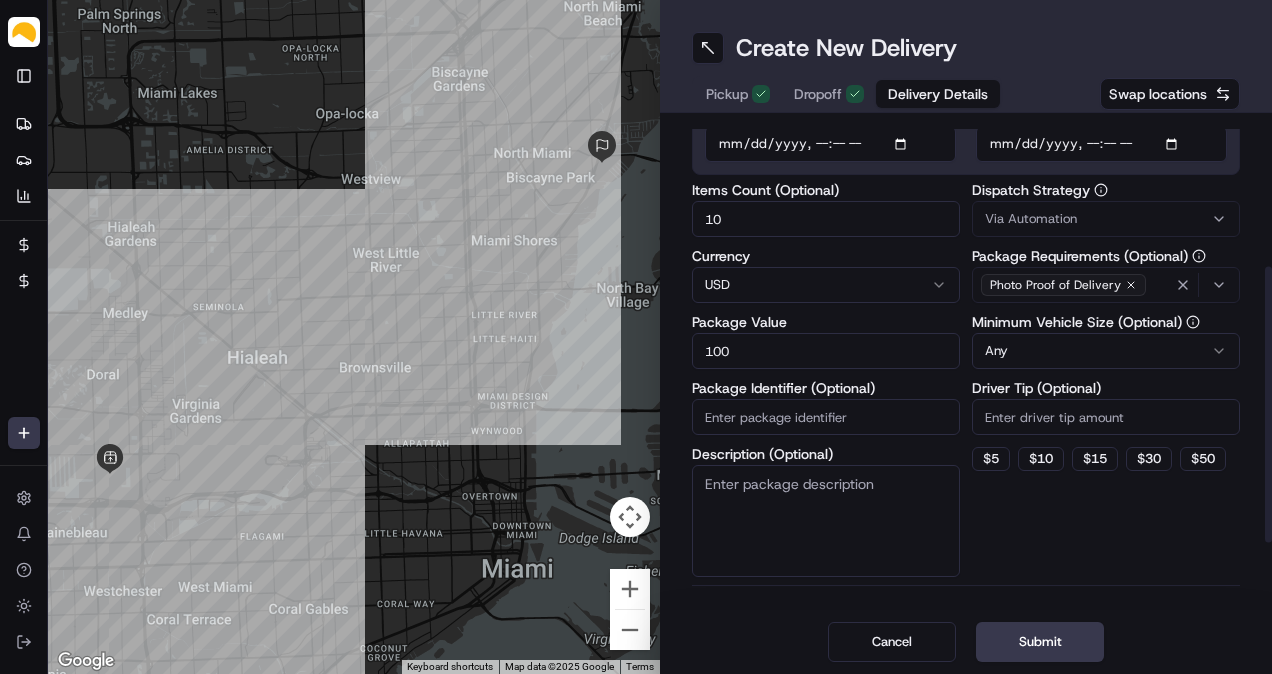 scroll, scrollTop: 258, scrollLeft: 0, axis: vertical 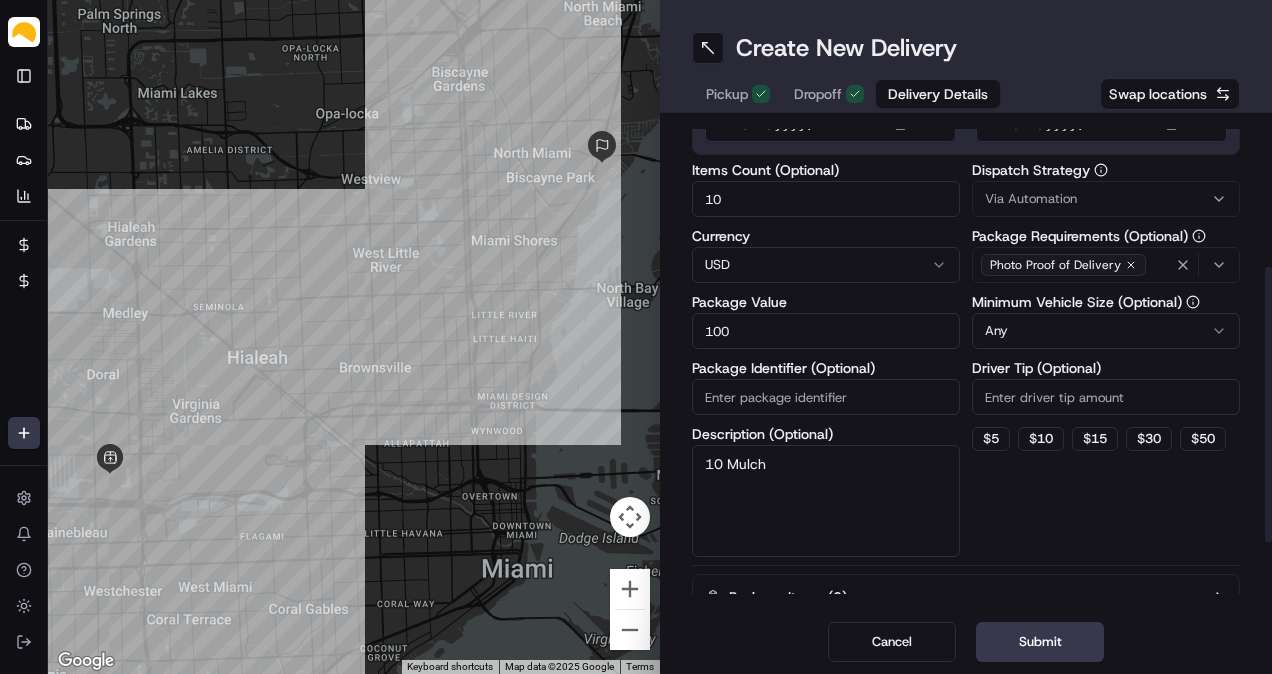 type on "10 Mulch" 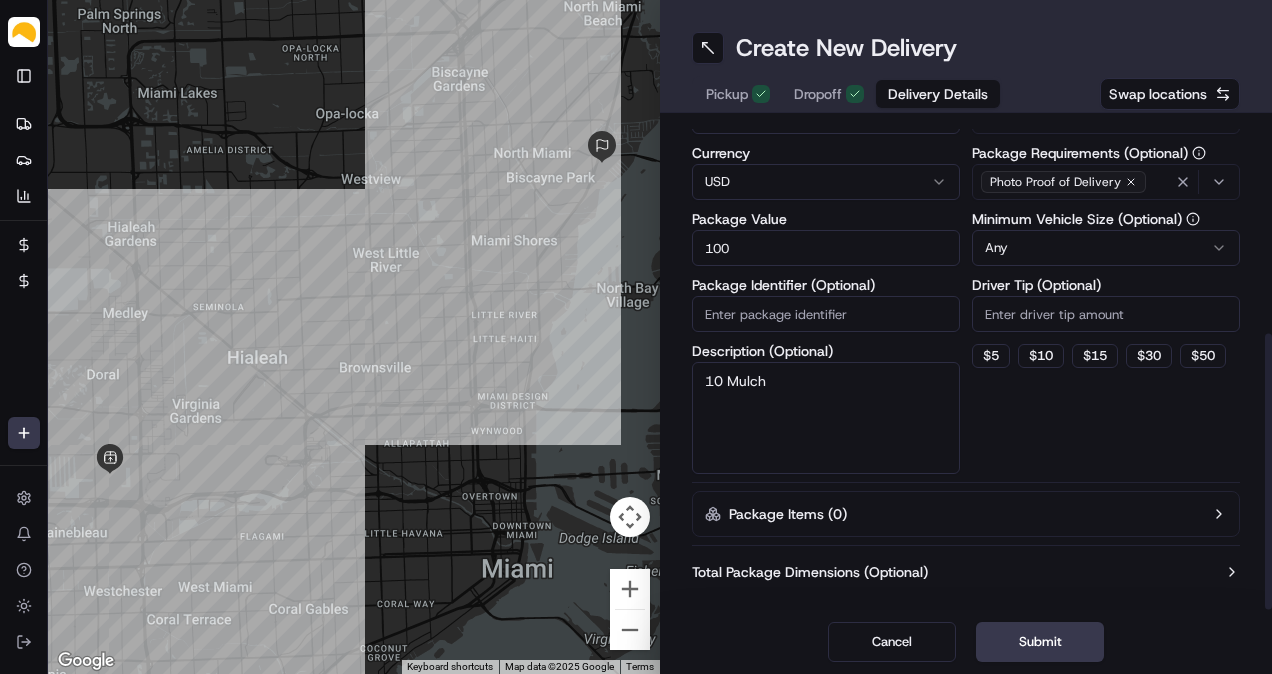 scroll, scrollTop: 371, scrollLeft: 0, axis: vertical 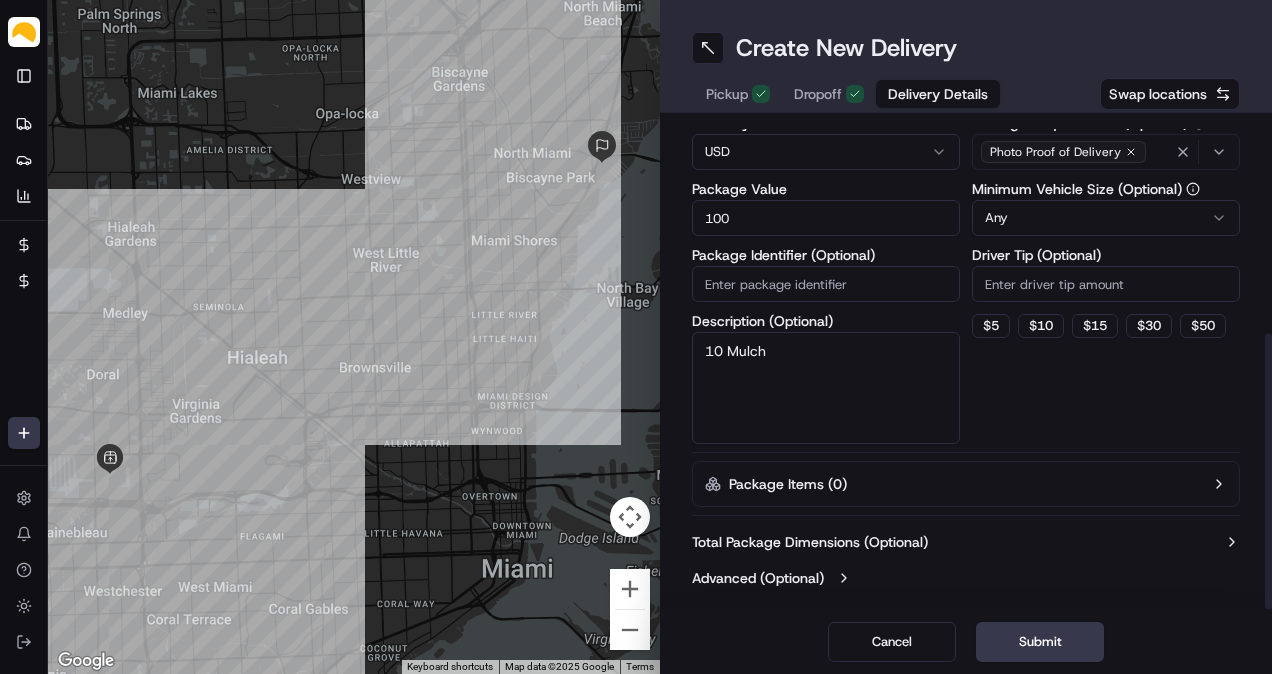 click on "Delivery Details now scheduled Time Zone (UTC-04.00) [GEOGRAPHIC_DATA]/[US_STATE] EDT Pickup Start Time Pickup End Time Dropoff Start Time Dropoff End Time Items Count (Optional) 10 Currency USD Package Value 100 Package Identifier (Optional) Description (Optional) 10 Mulch Dispatch Strategy Via Automation Package Requirements (Optional) Photo Proof of Delivery Minimum Vehicle Size (Optional) Any Driver Tip (Optional) $ 5 $ 10 $ 15 $ 30 $ 50 Package Items ( 0 ) Total Package Dimensions (Optional) Advanced (Optional)" at bounding box center (966, 177) 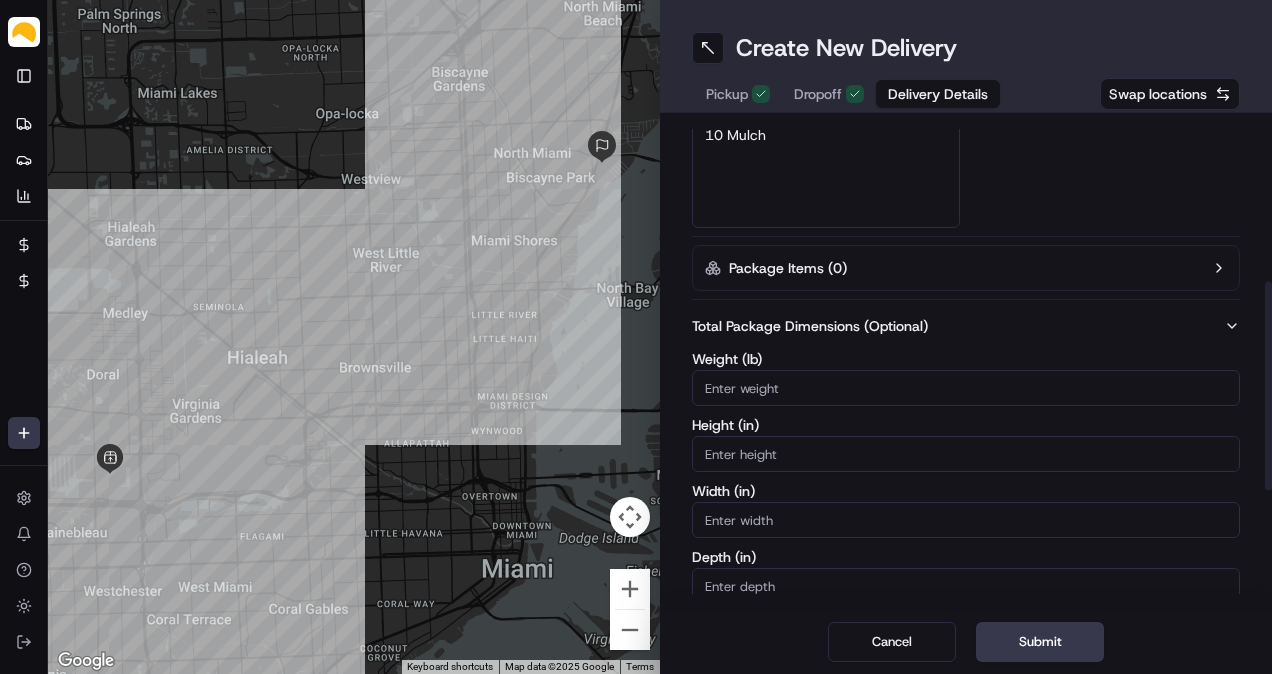 scroll, scrollTop: 639, scrollLeft: 0, axis: vertical 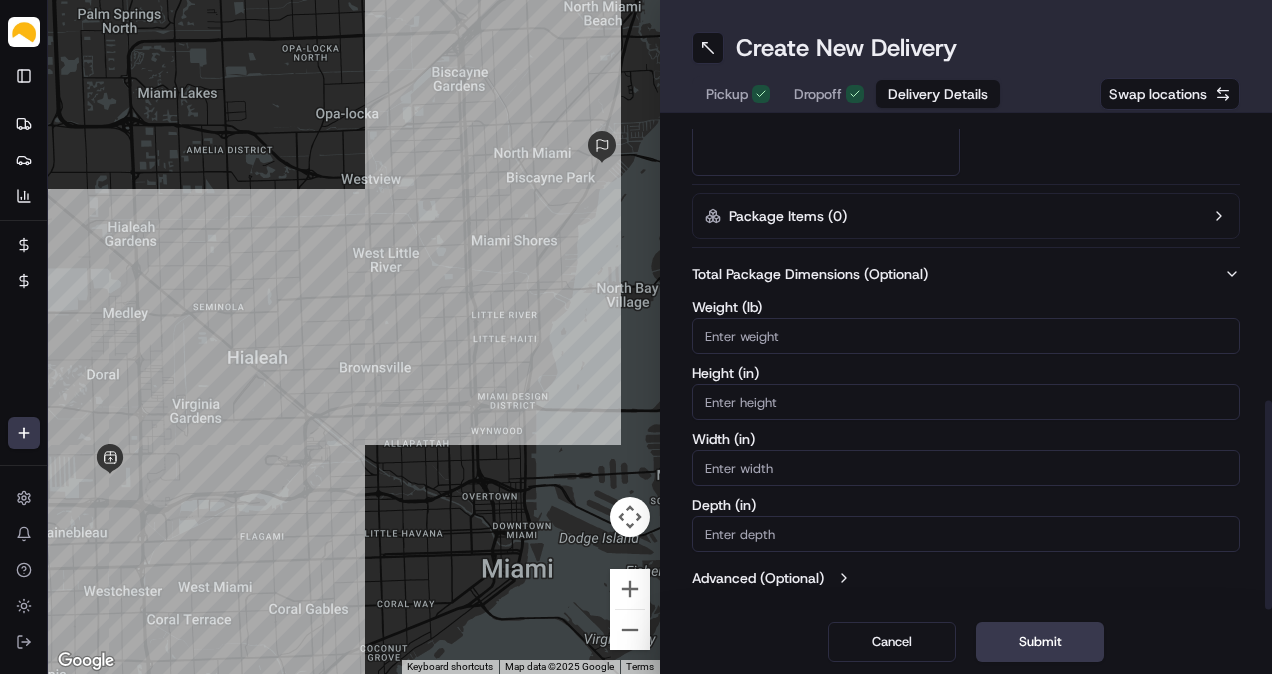 click on "Weight ( lb )" at bounding box center (966, 336) 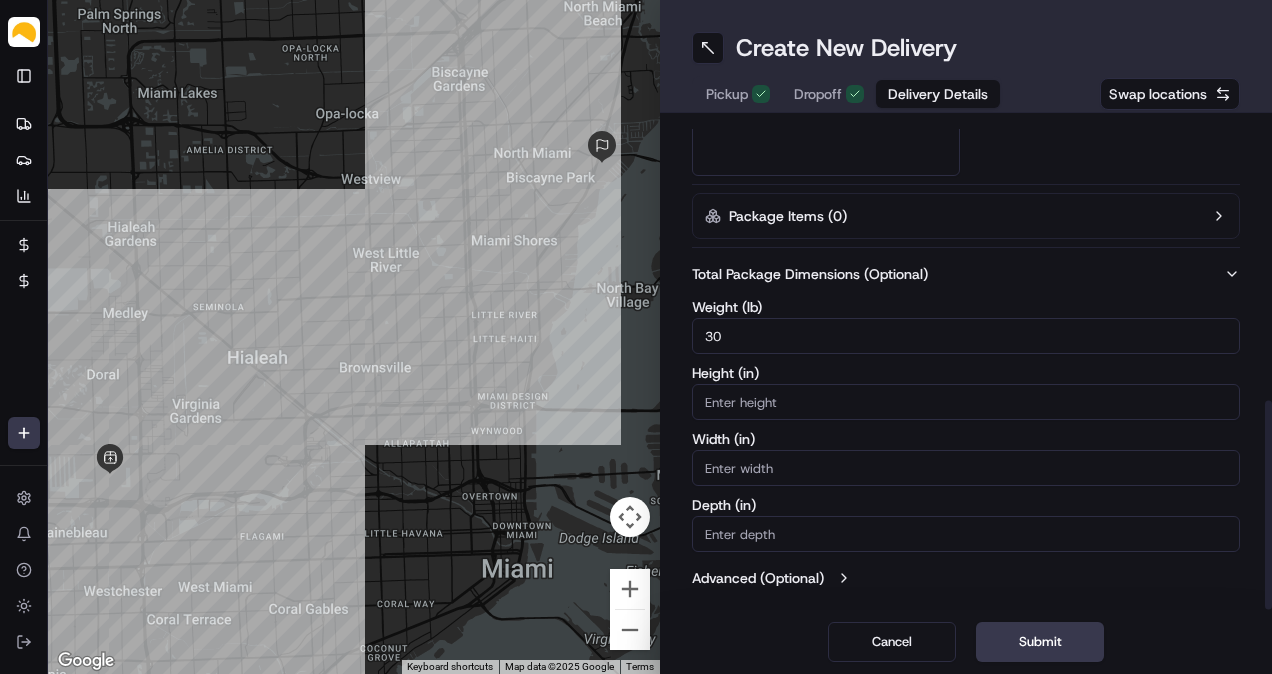 type on "30" 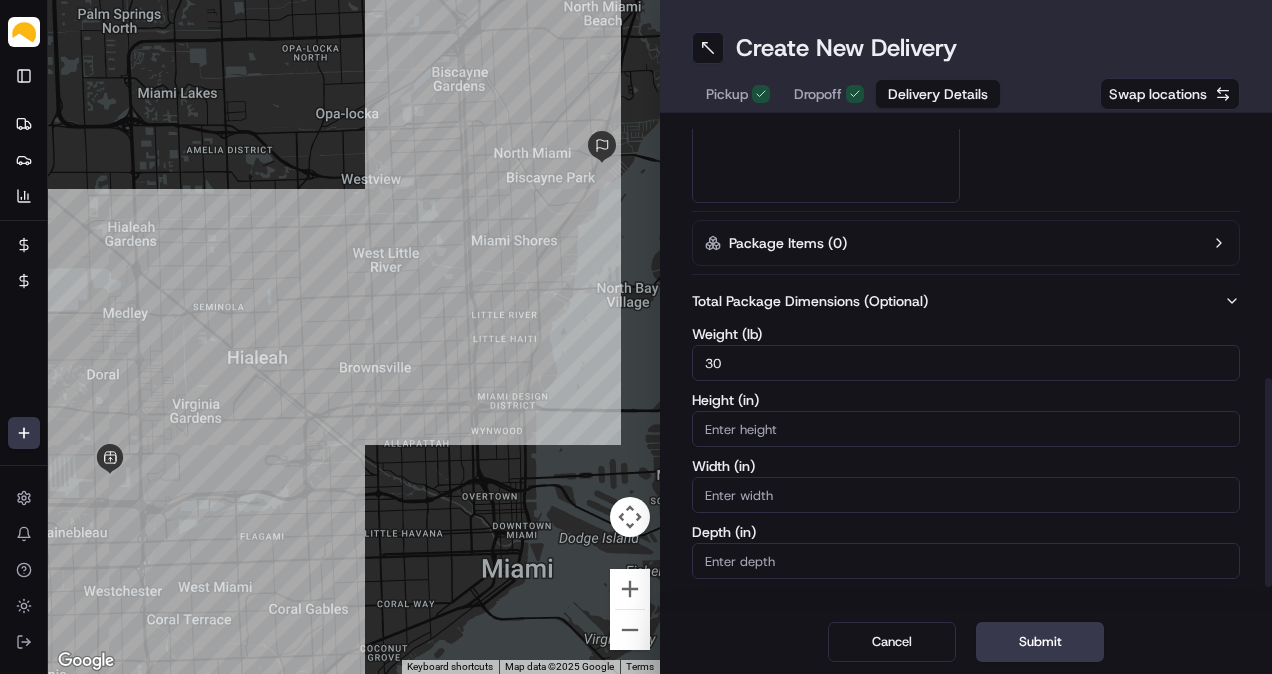 scroll, scrollTop: 639, scrollLeft: 0, axis: vertical 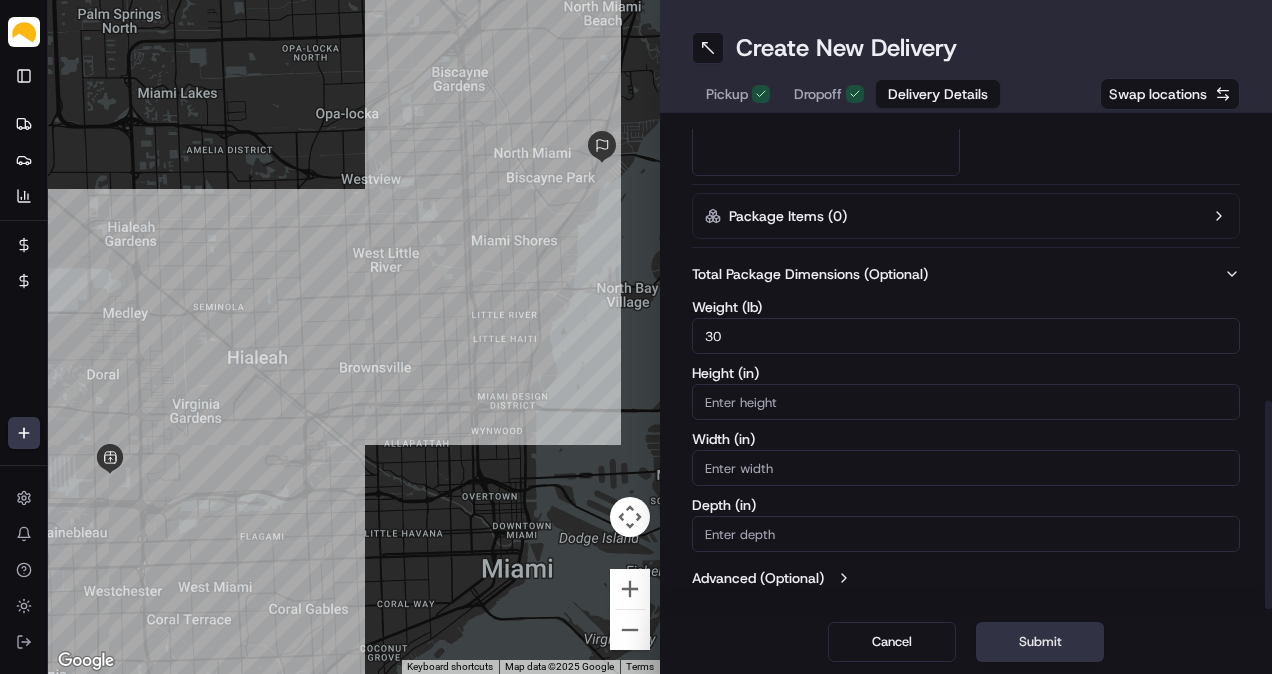 click on "Submit" at bounding box center (1040, 642) 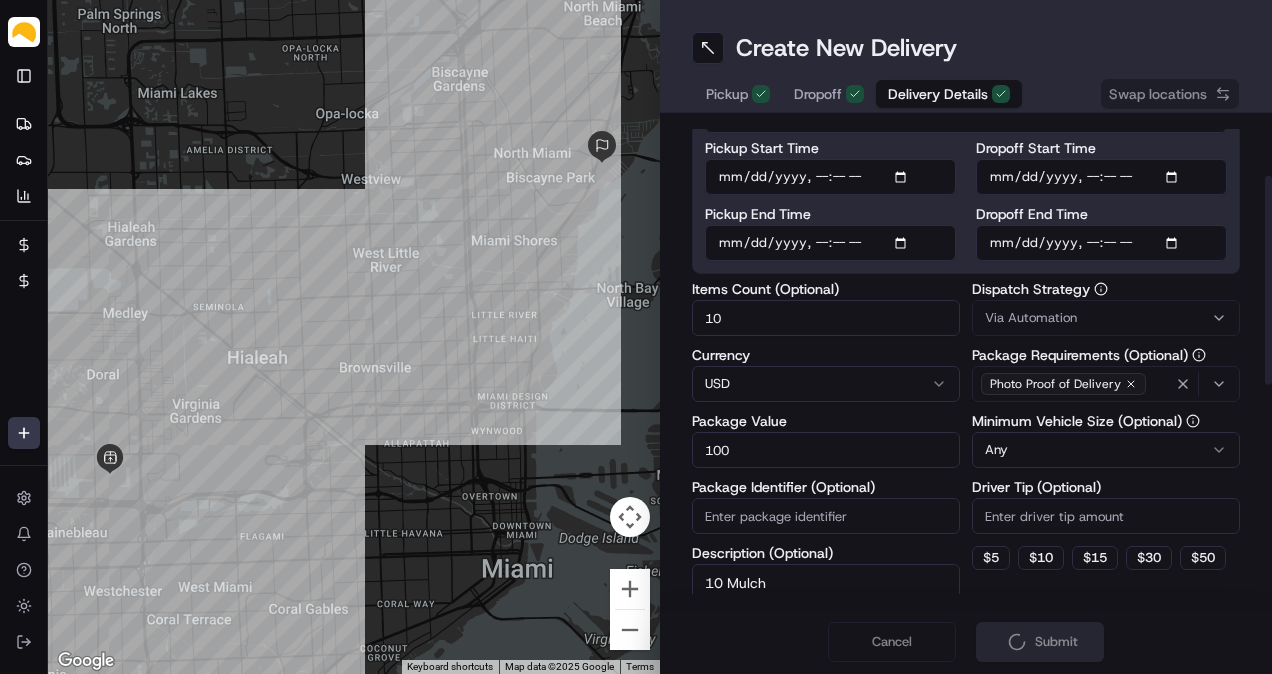scroll, scrollTop: 0, scrollLeft: 0, axis: both 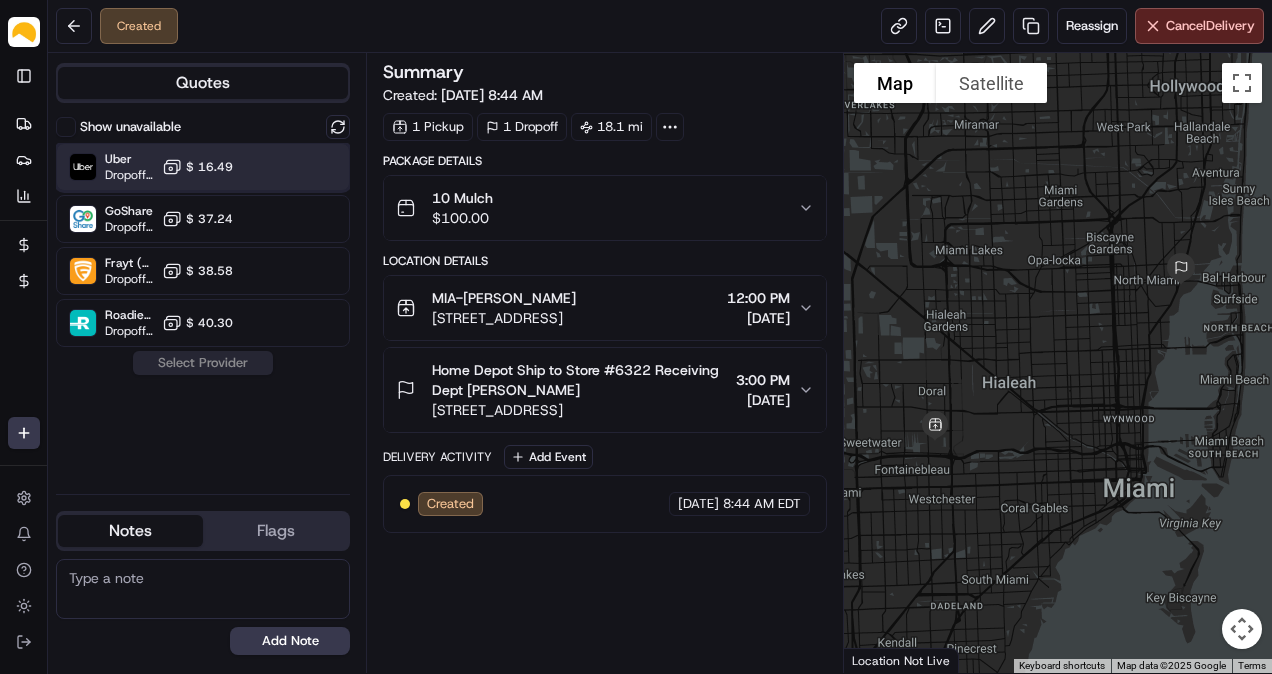 click on "Uber Dropoff ETA   4 hours $   16.49" at bounding box center [203, 167] 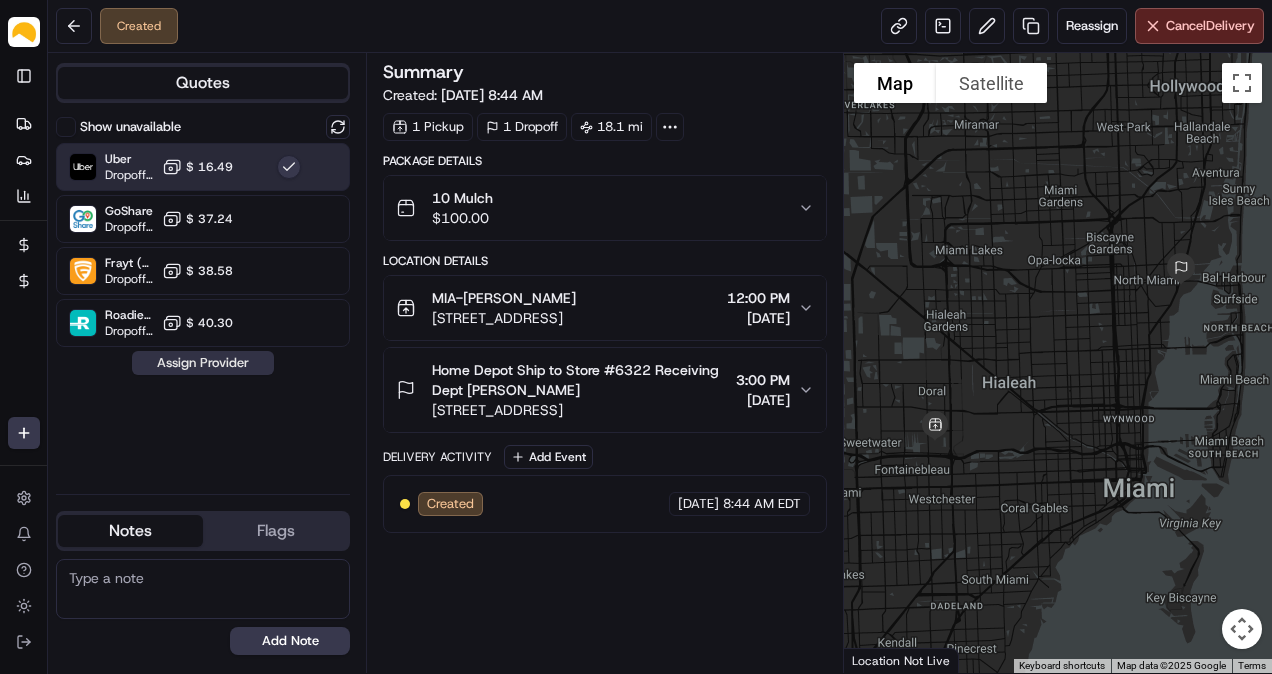 click on "Assign Provider" at bounding box center [203, 363] 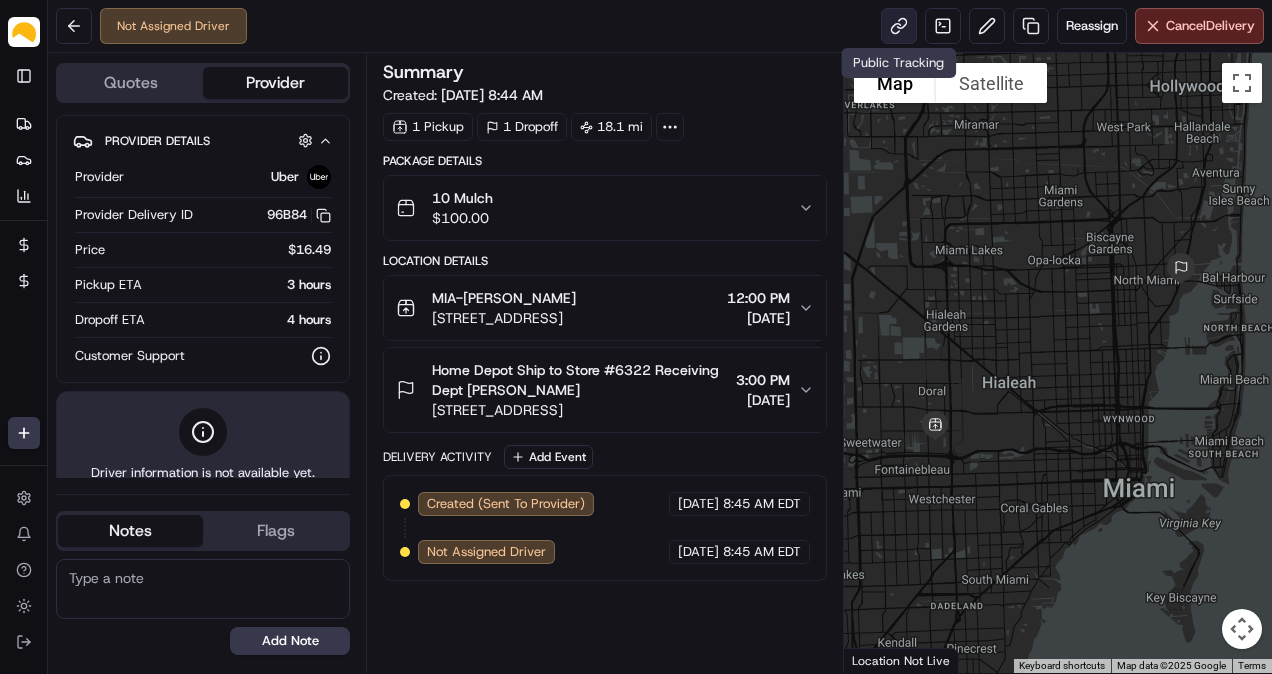 click at bounding box center [899, 26] 